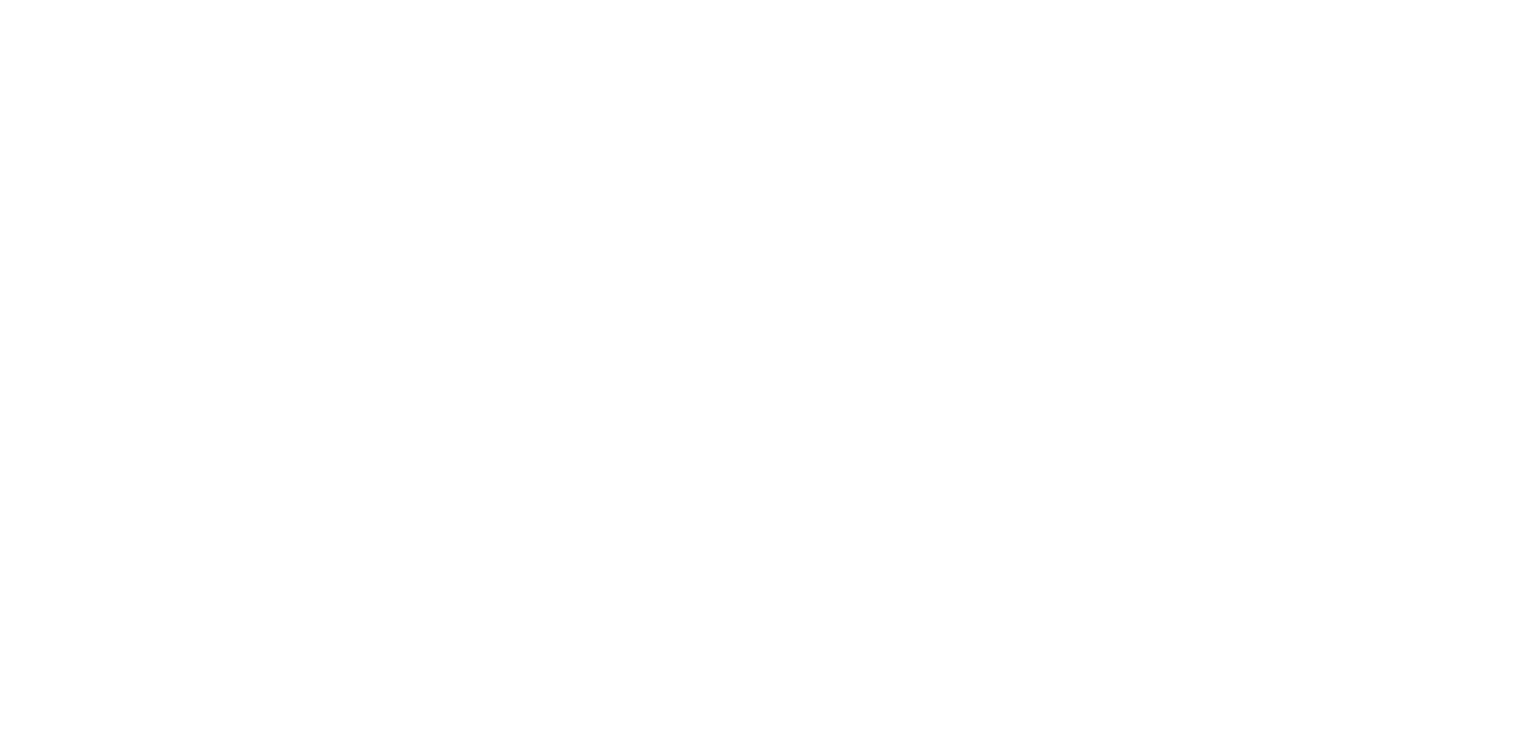 scroll, scrollTop: 0, scrollLeft: 0, axis: both 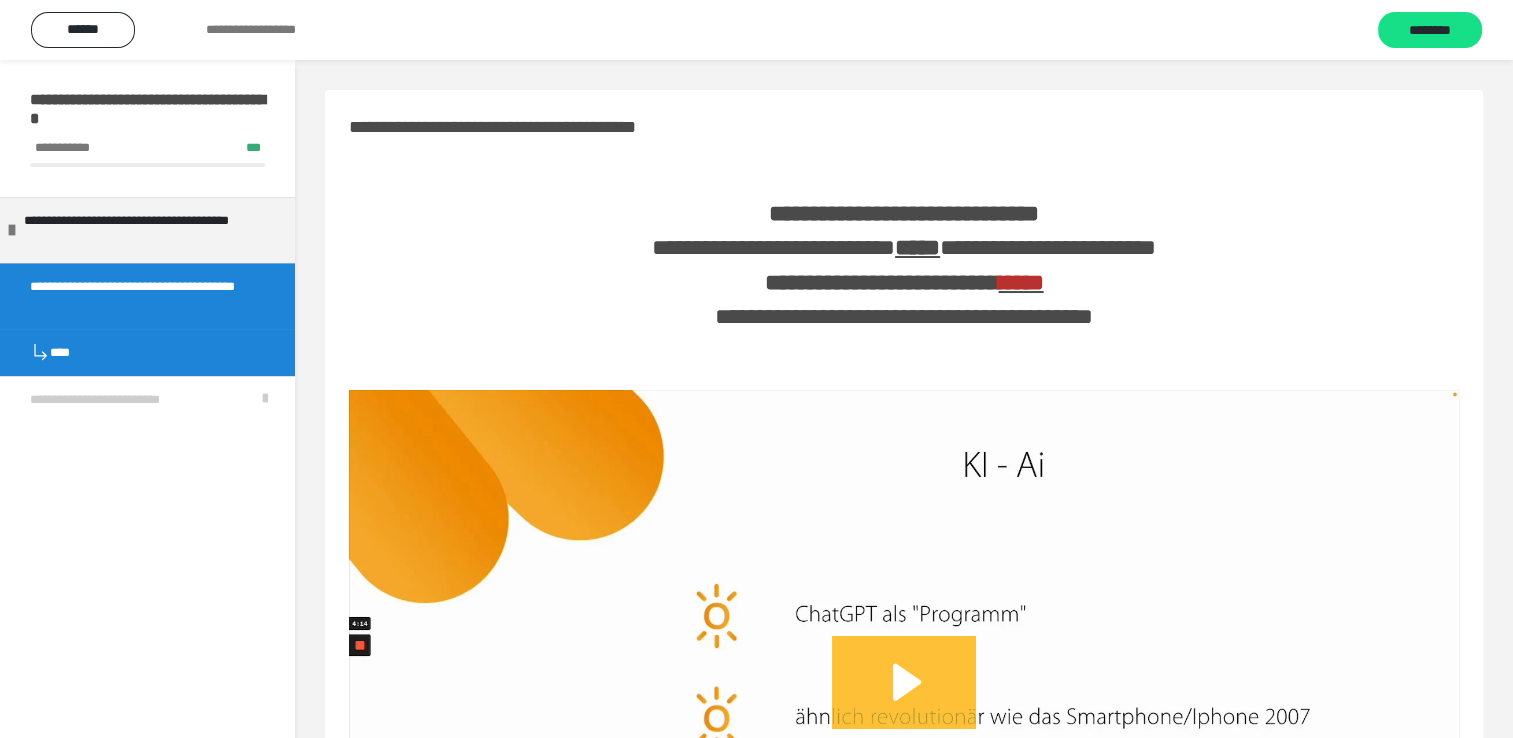 click 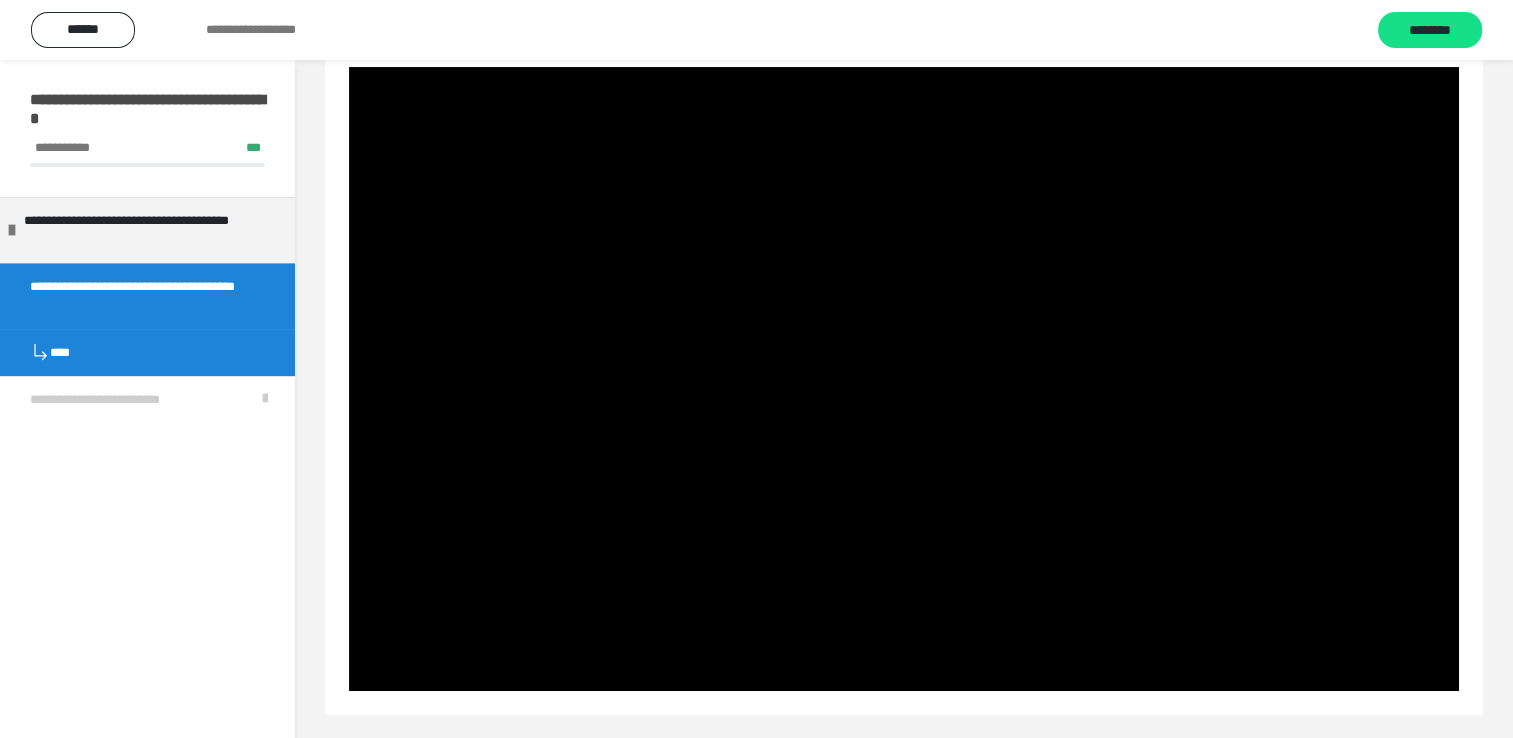 scroll, scrollTop: 329, scrollLeft: 0, axis: vertical 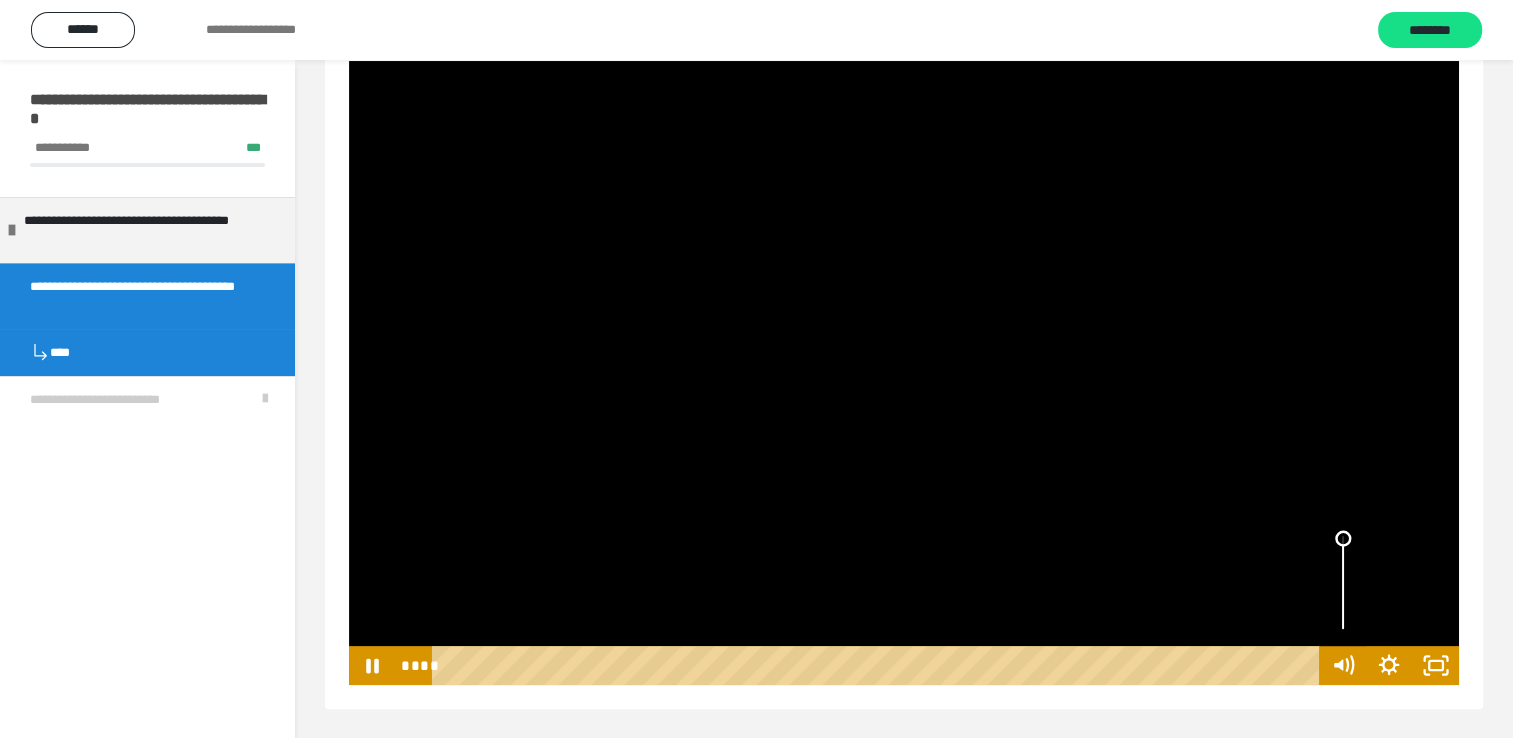 click at bounding box center (1343, 538) 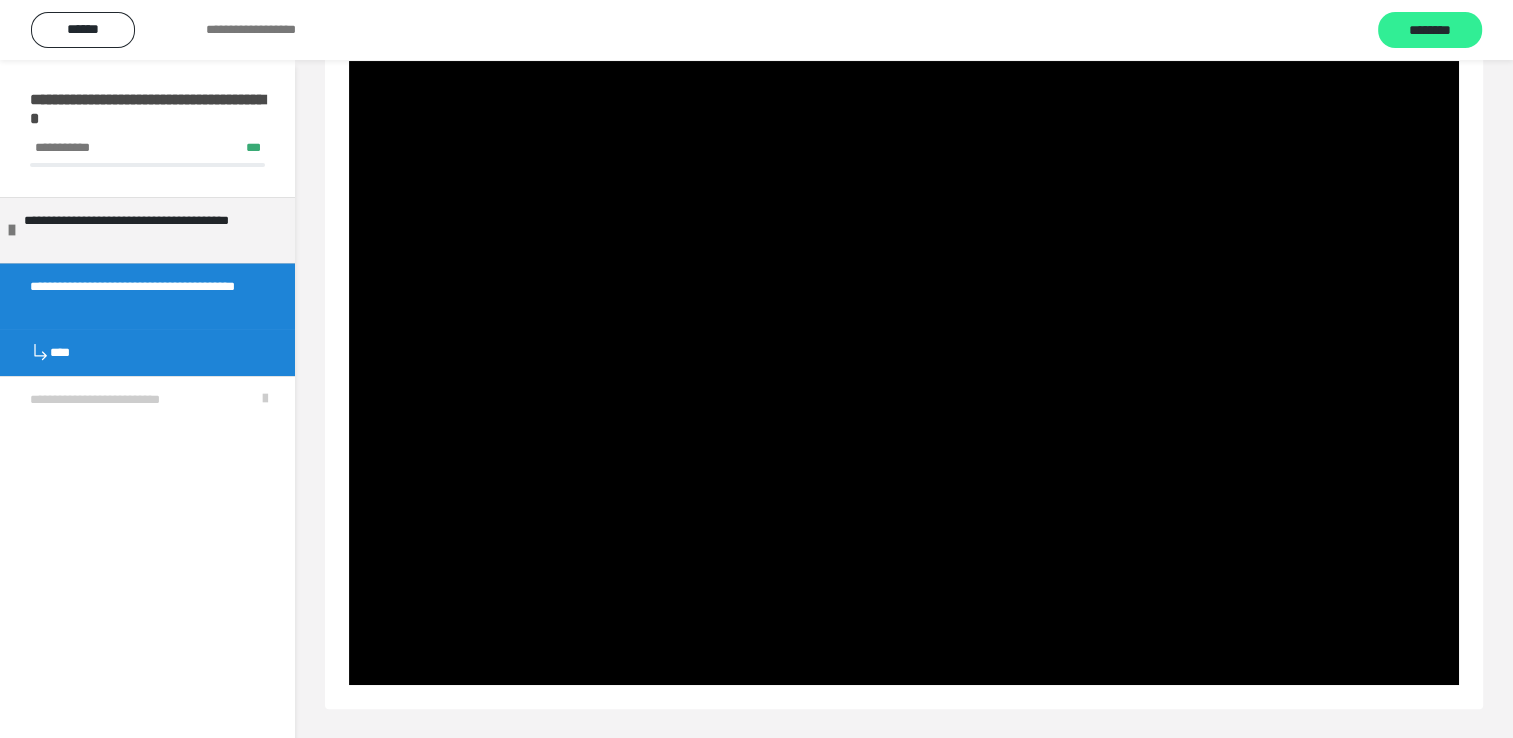 click on "********" at bounding box center (1430, 31) 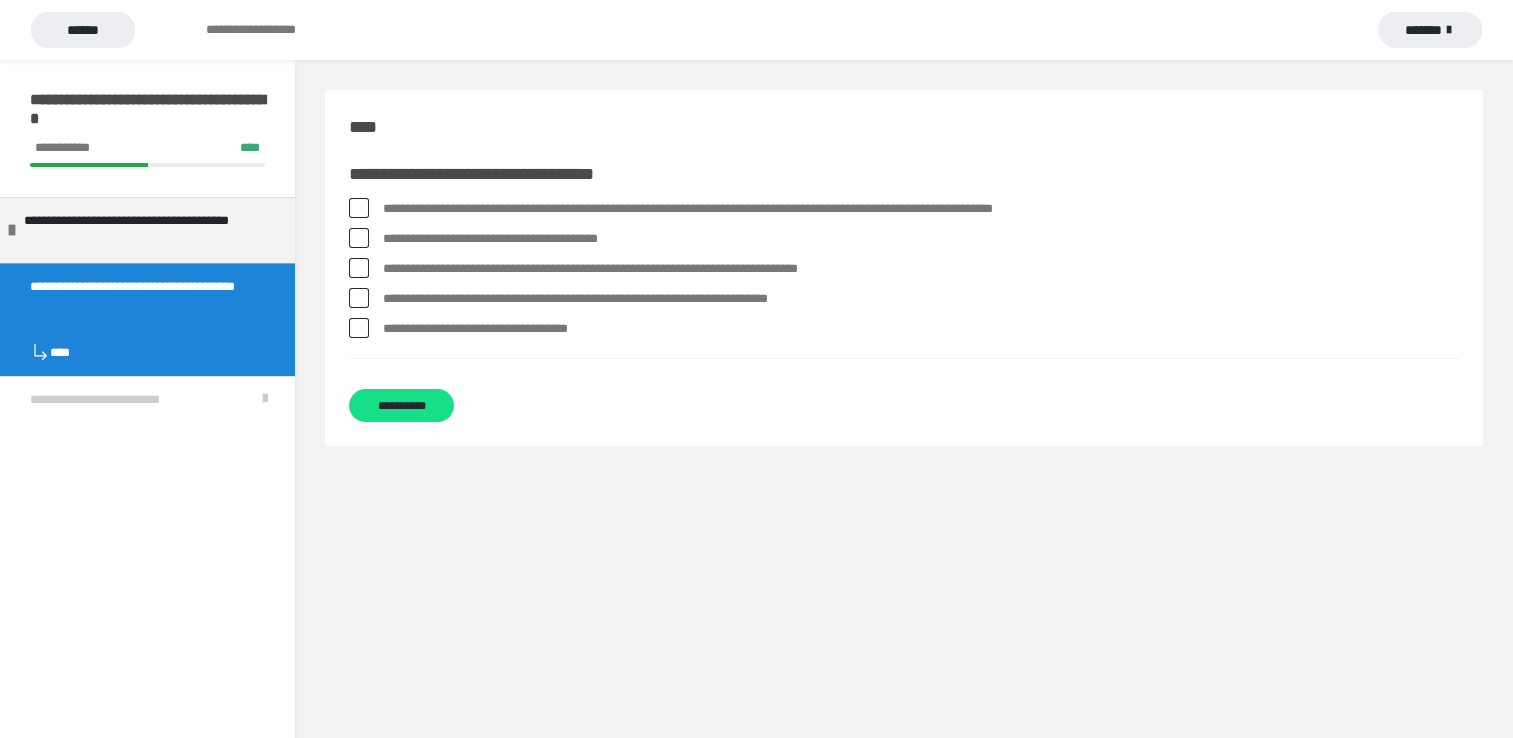 click at bounding box center [359, 208] 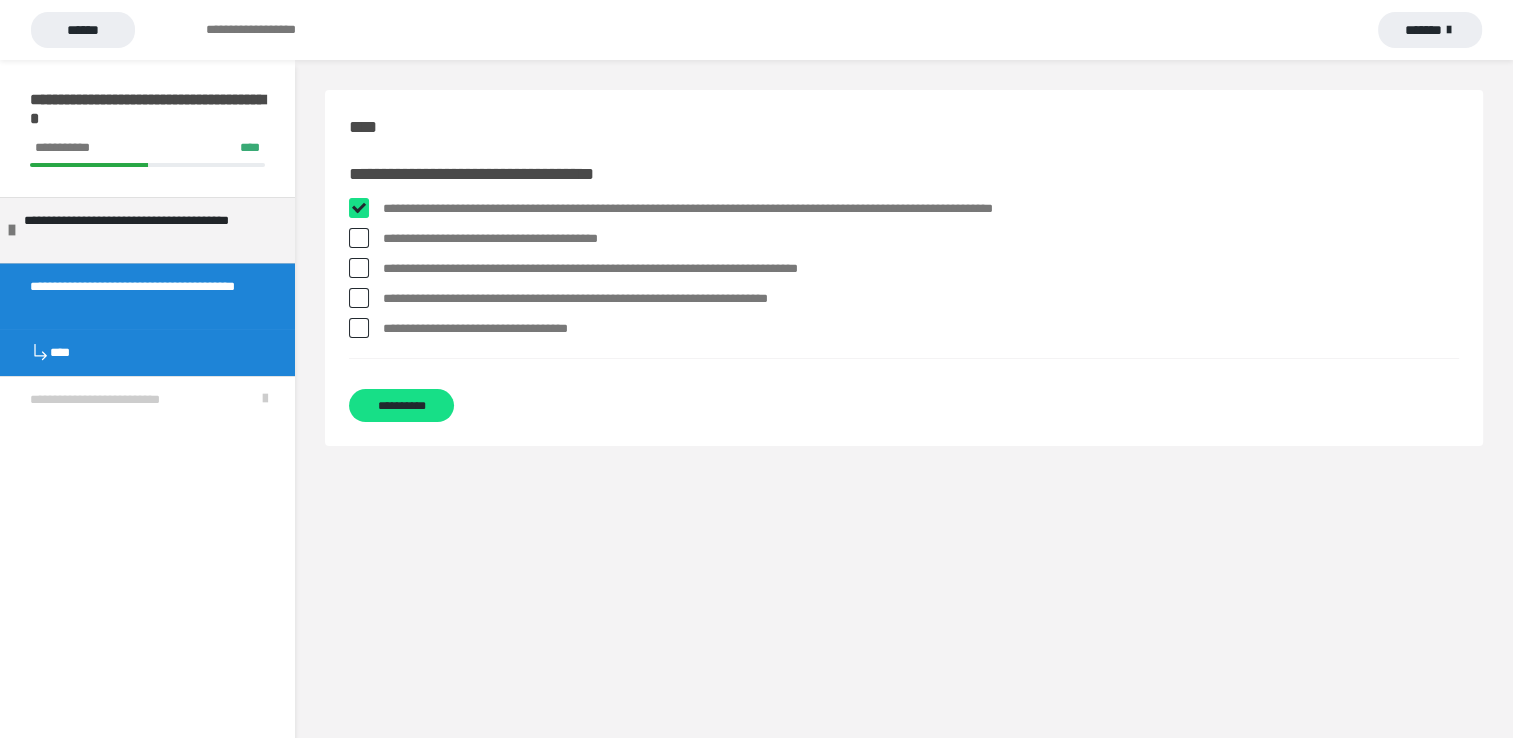 checkbox on "****" 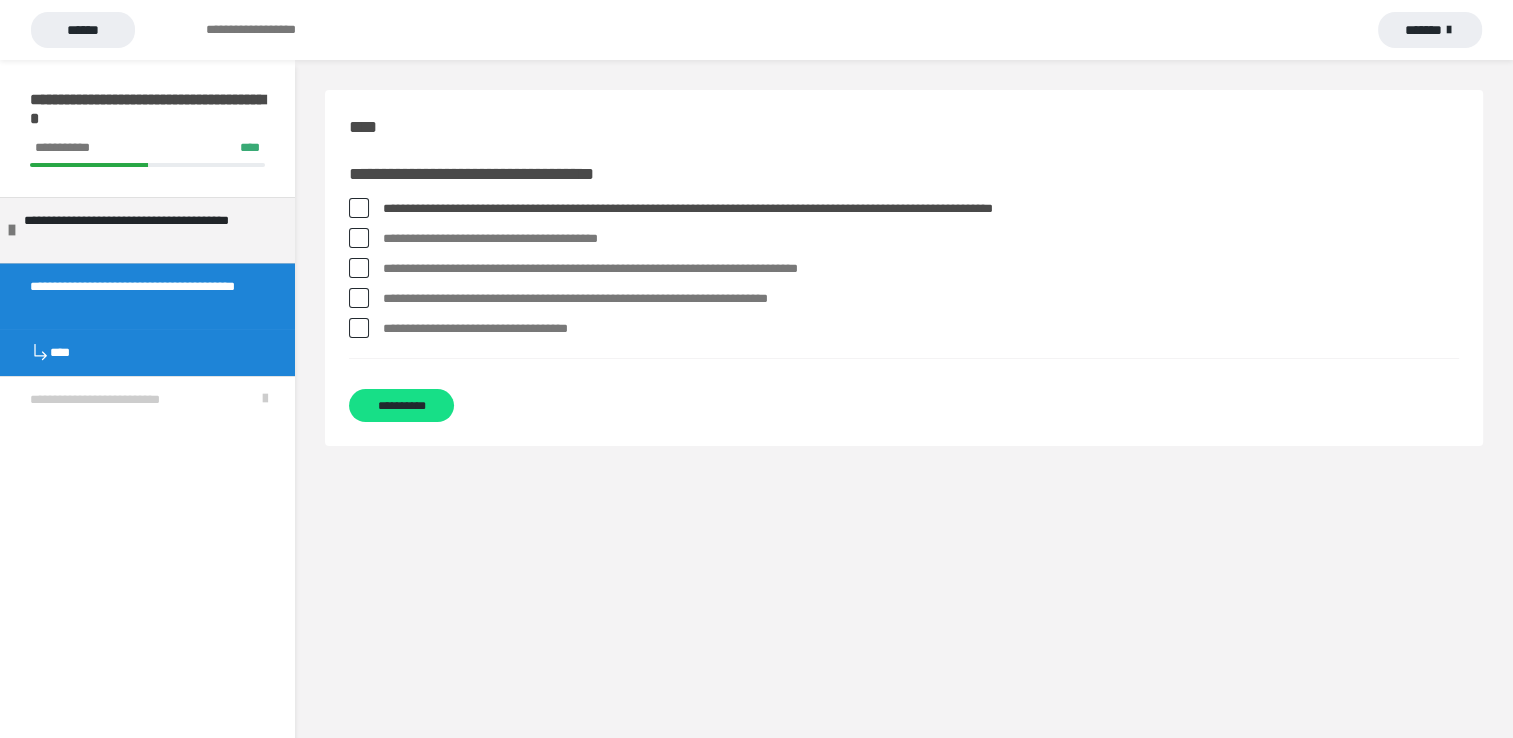 click at bounding box center (359, 268) 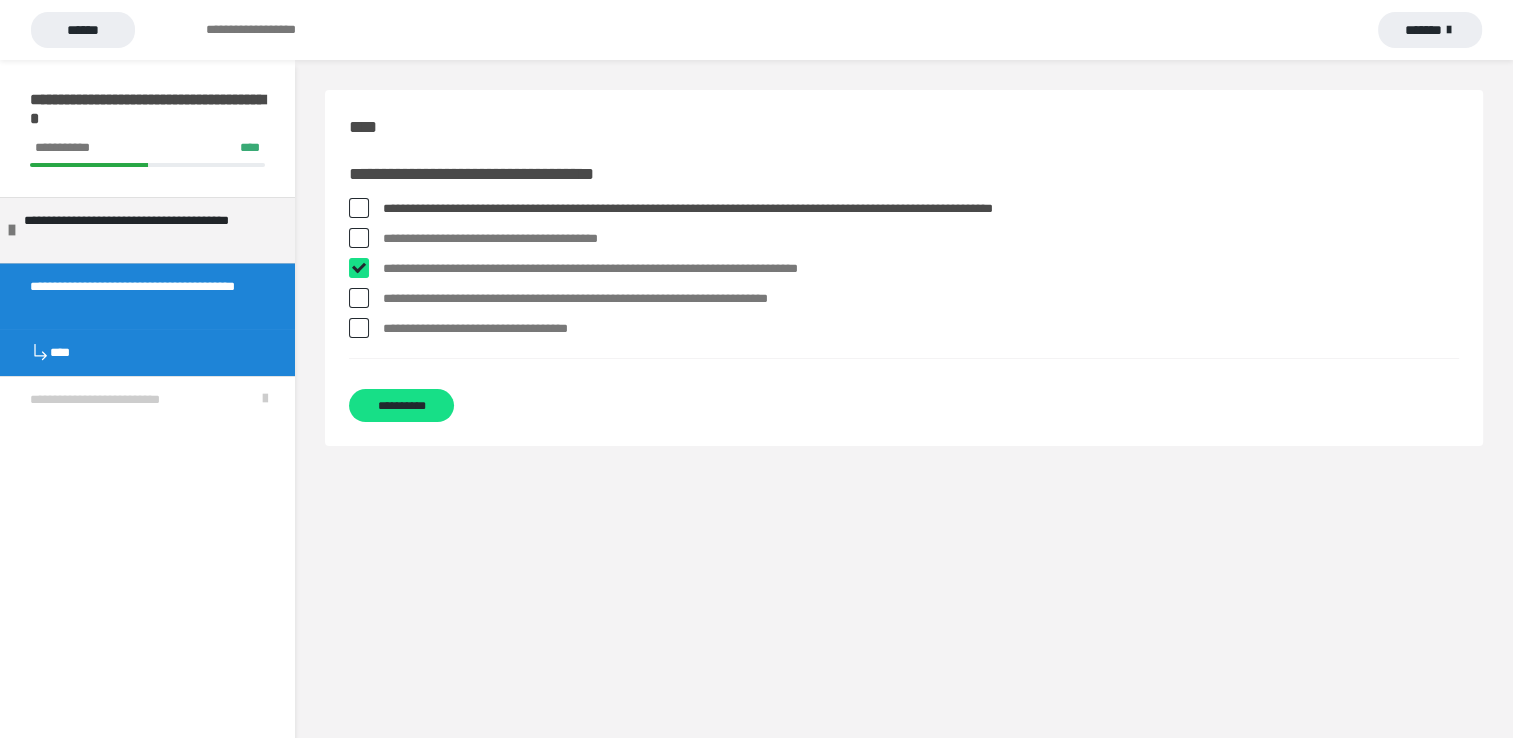 checkbox on "****" 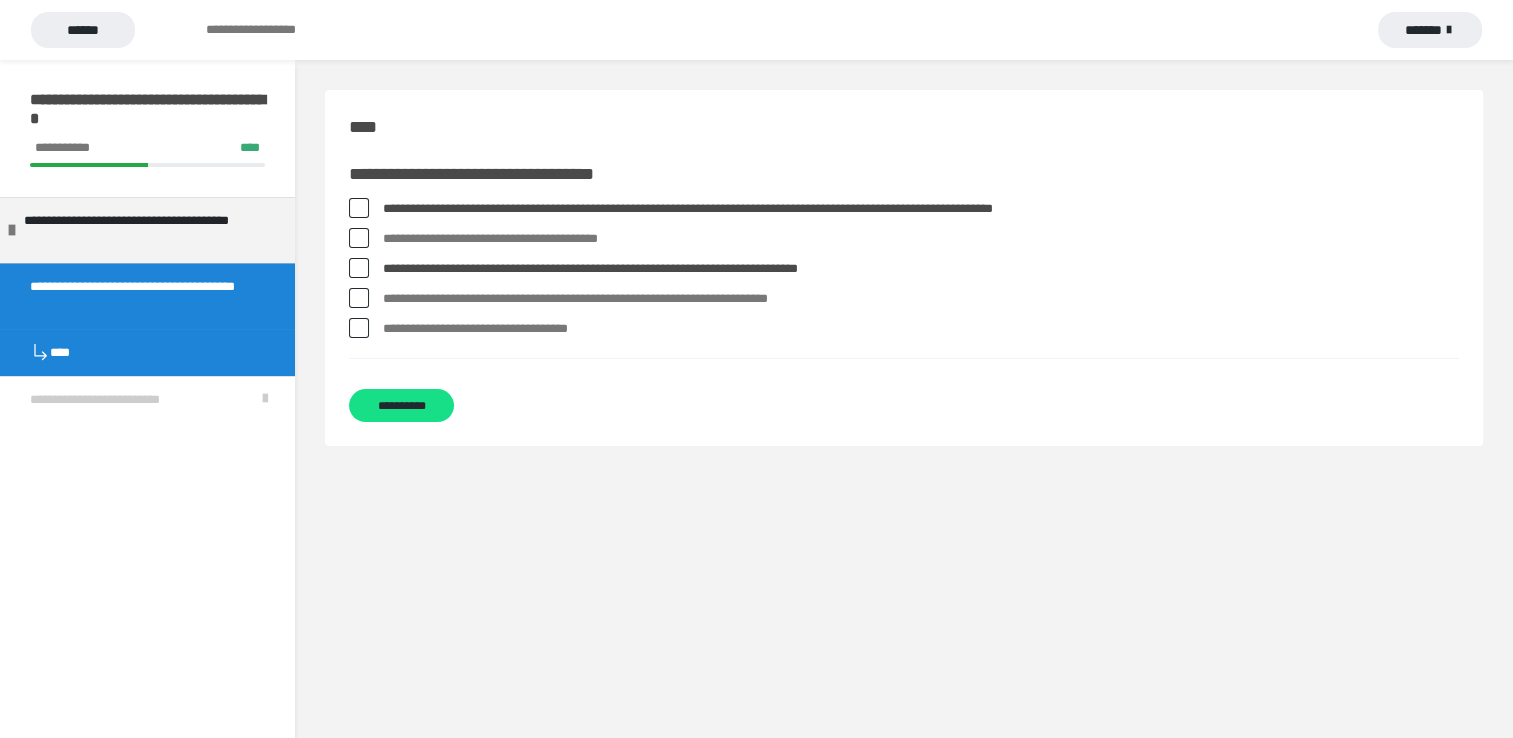 click at bounding box center (359, 298) 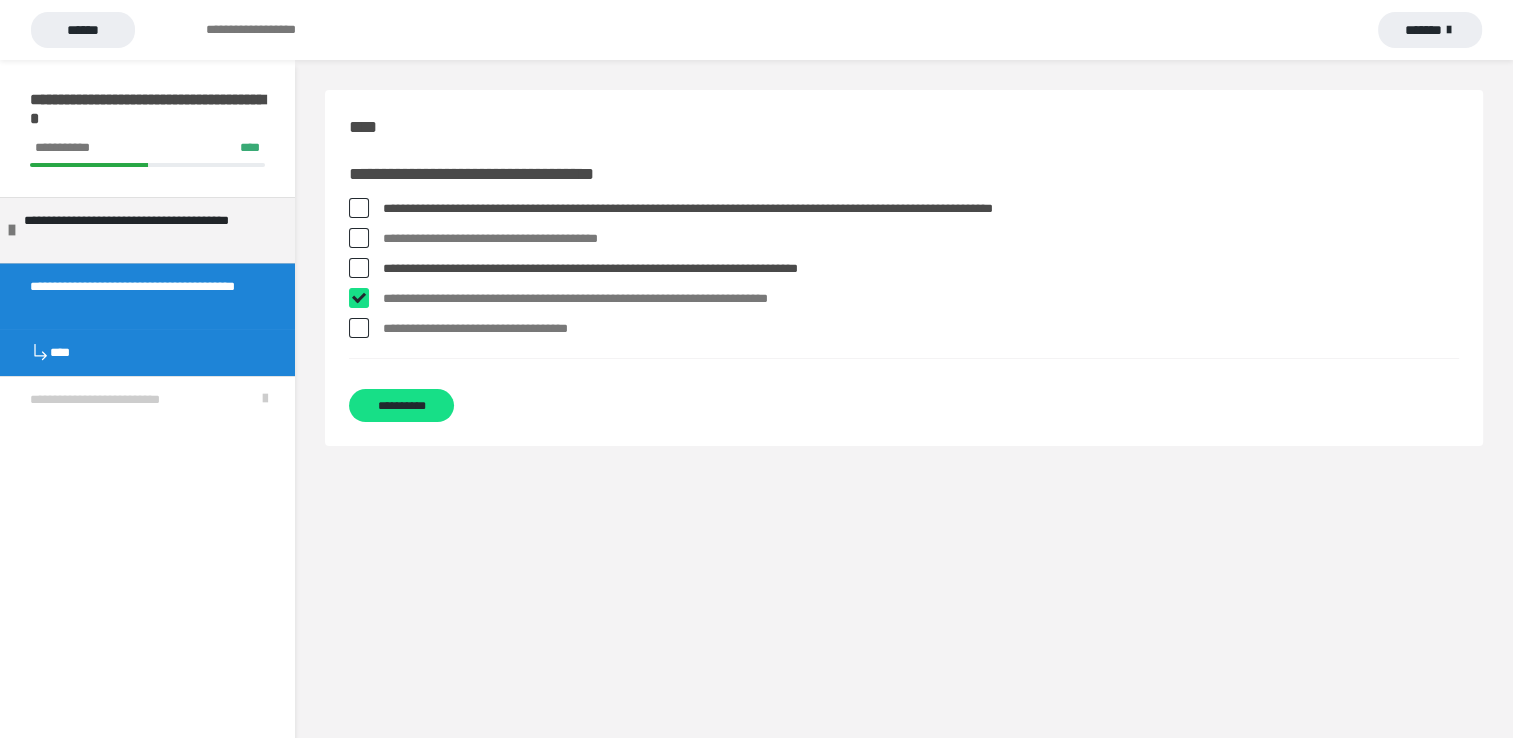 checkbox on "****" 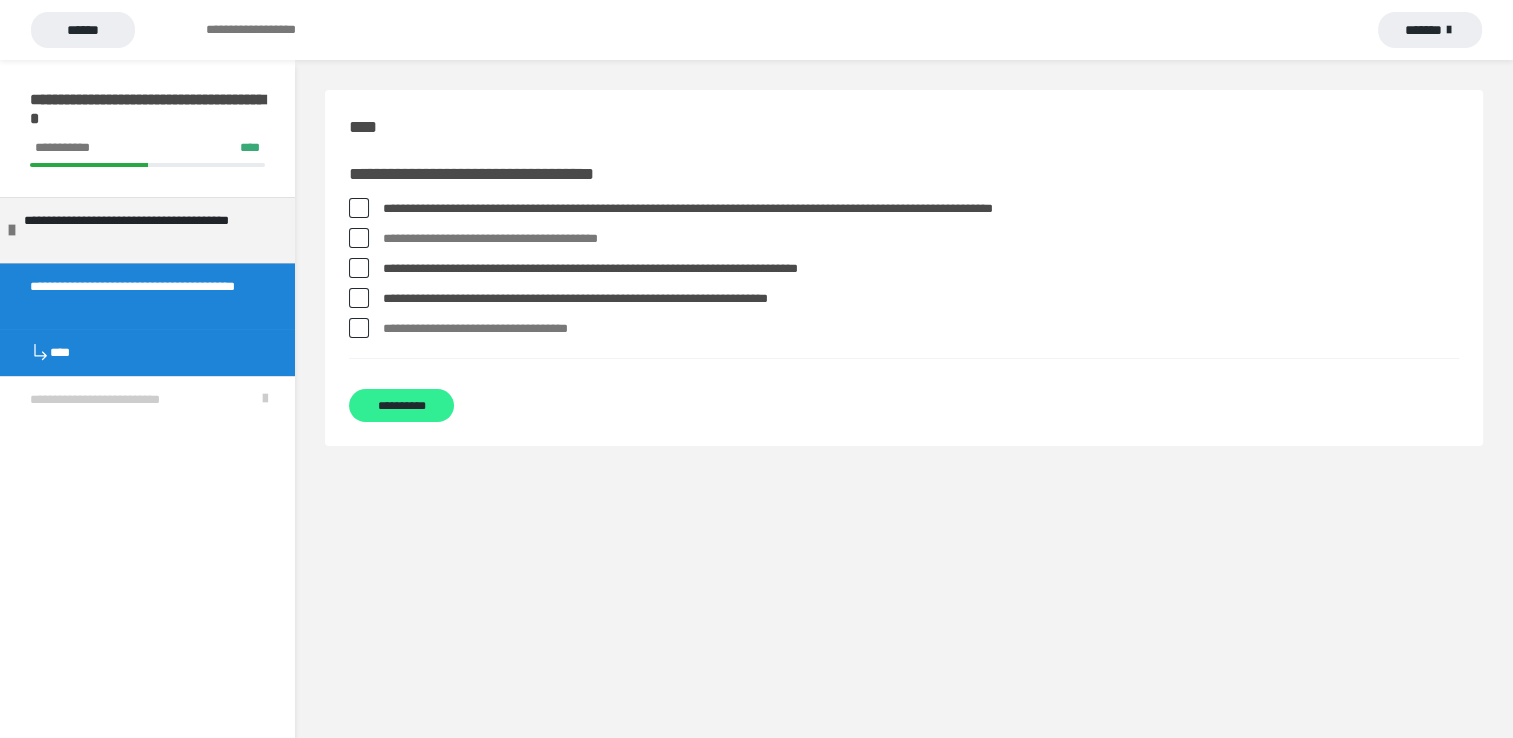 click on "**********" at bounding box center [401, 405] 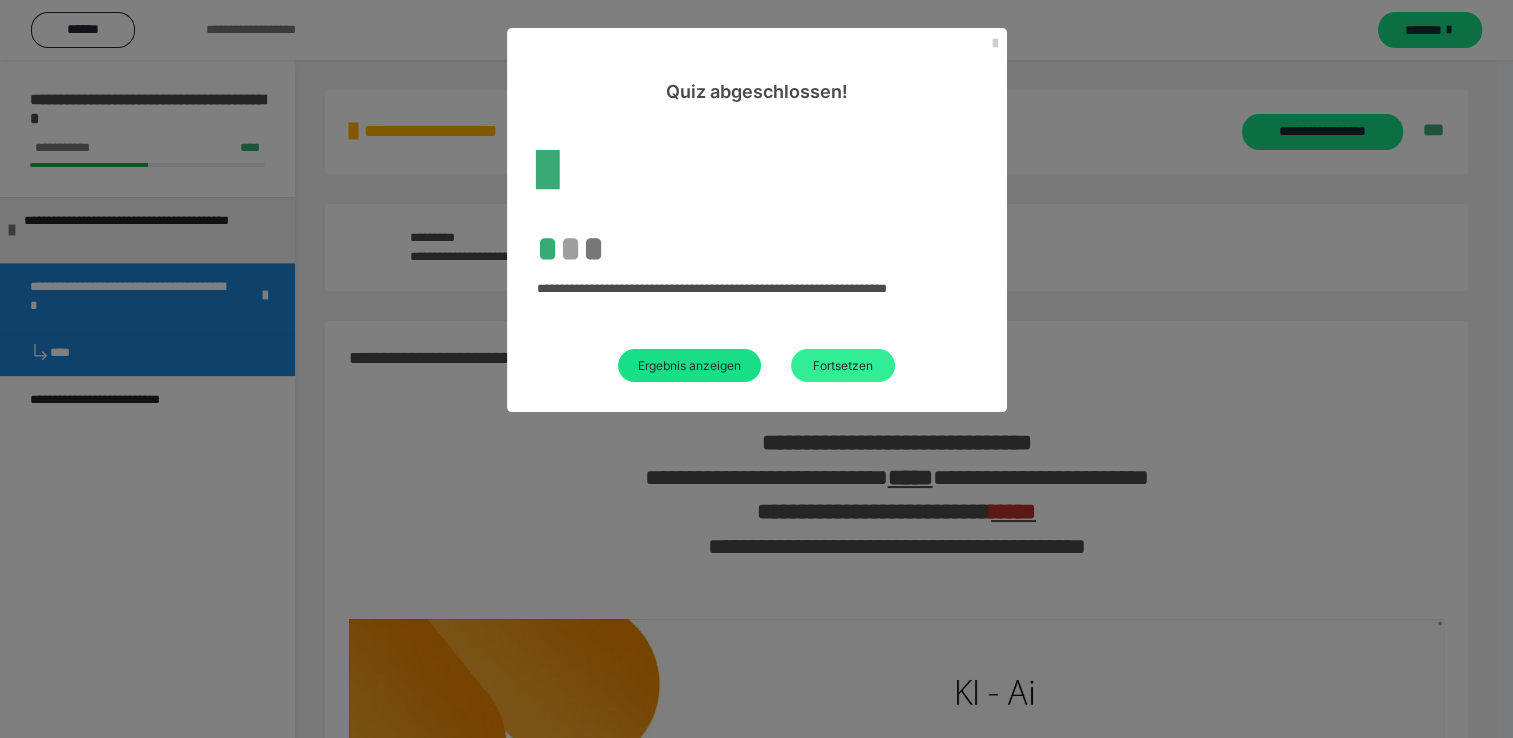 click on "Fortsetzen" at bounding box center (843, 365) 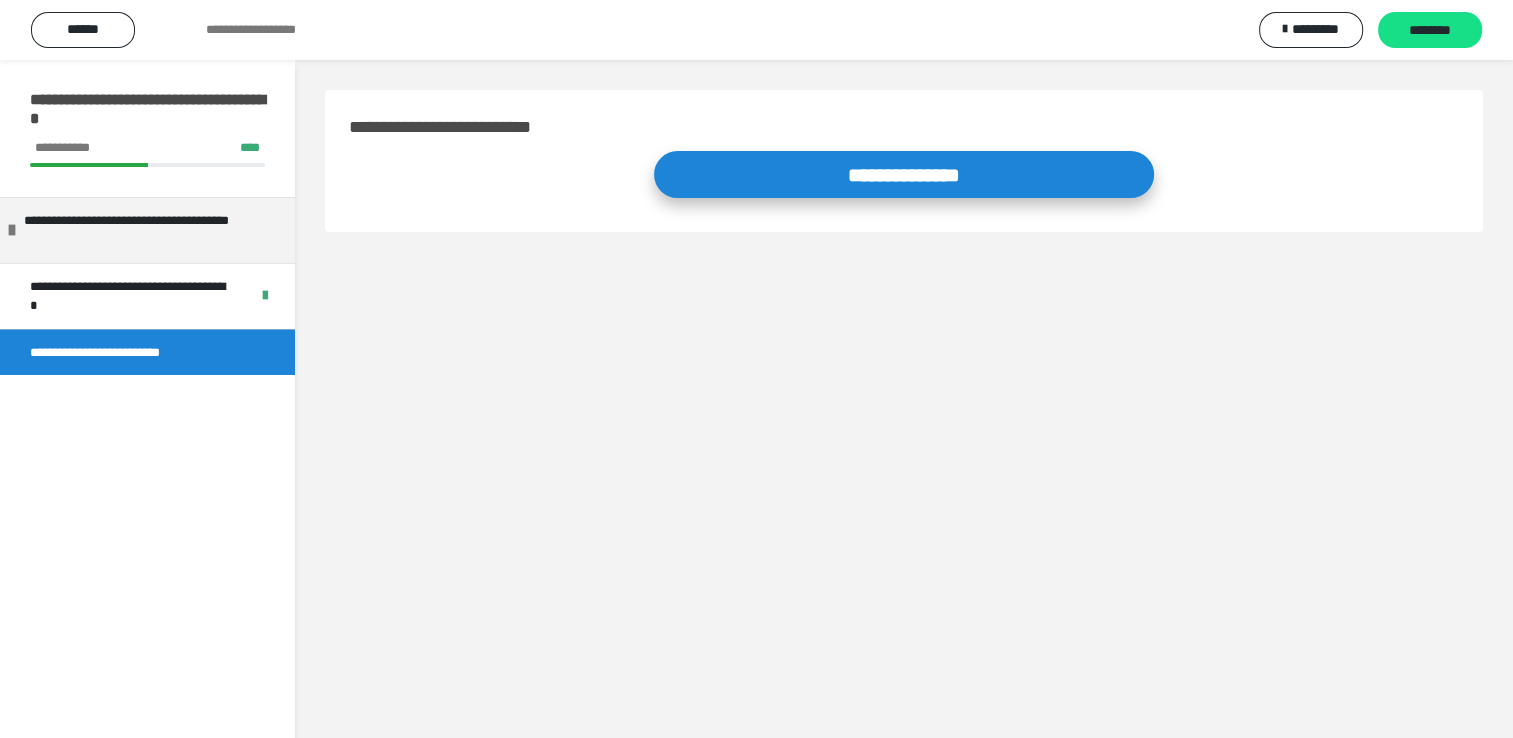 click on "**********" at bounding box center (904, 174) 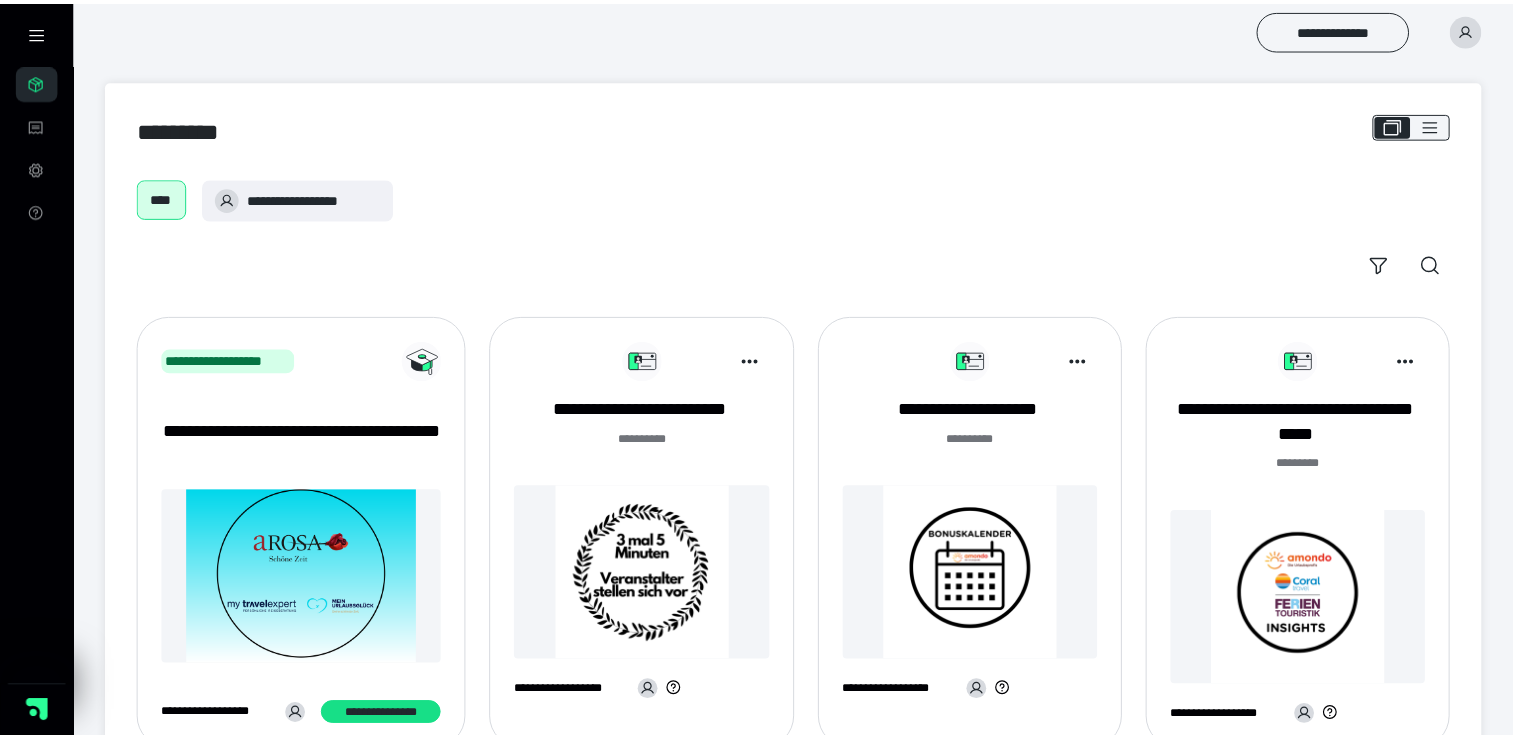 scroll, scrollTop: 0, scrollLeft: 0, axis: both 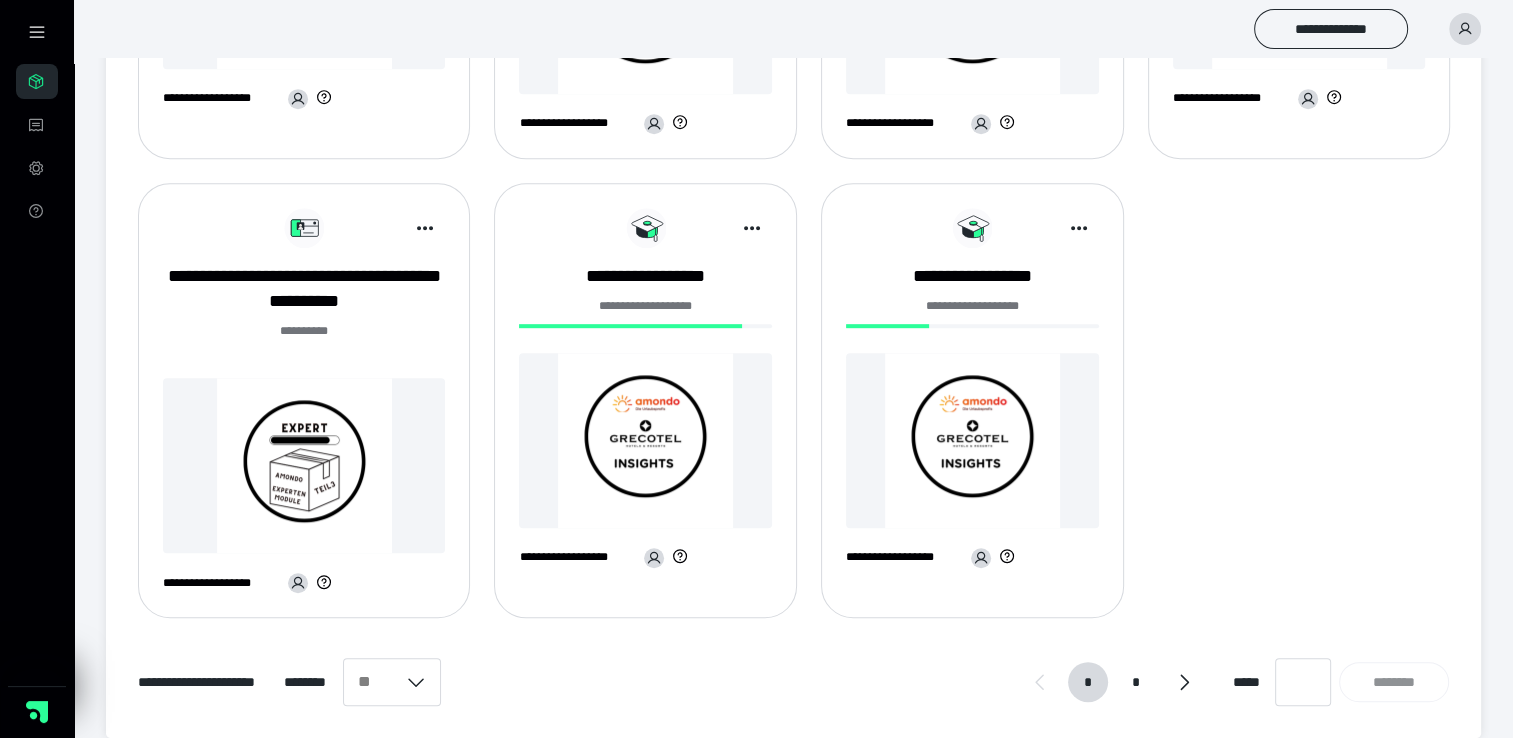 click at bounding box center (304, 465) 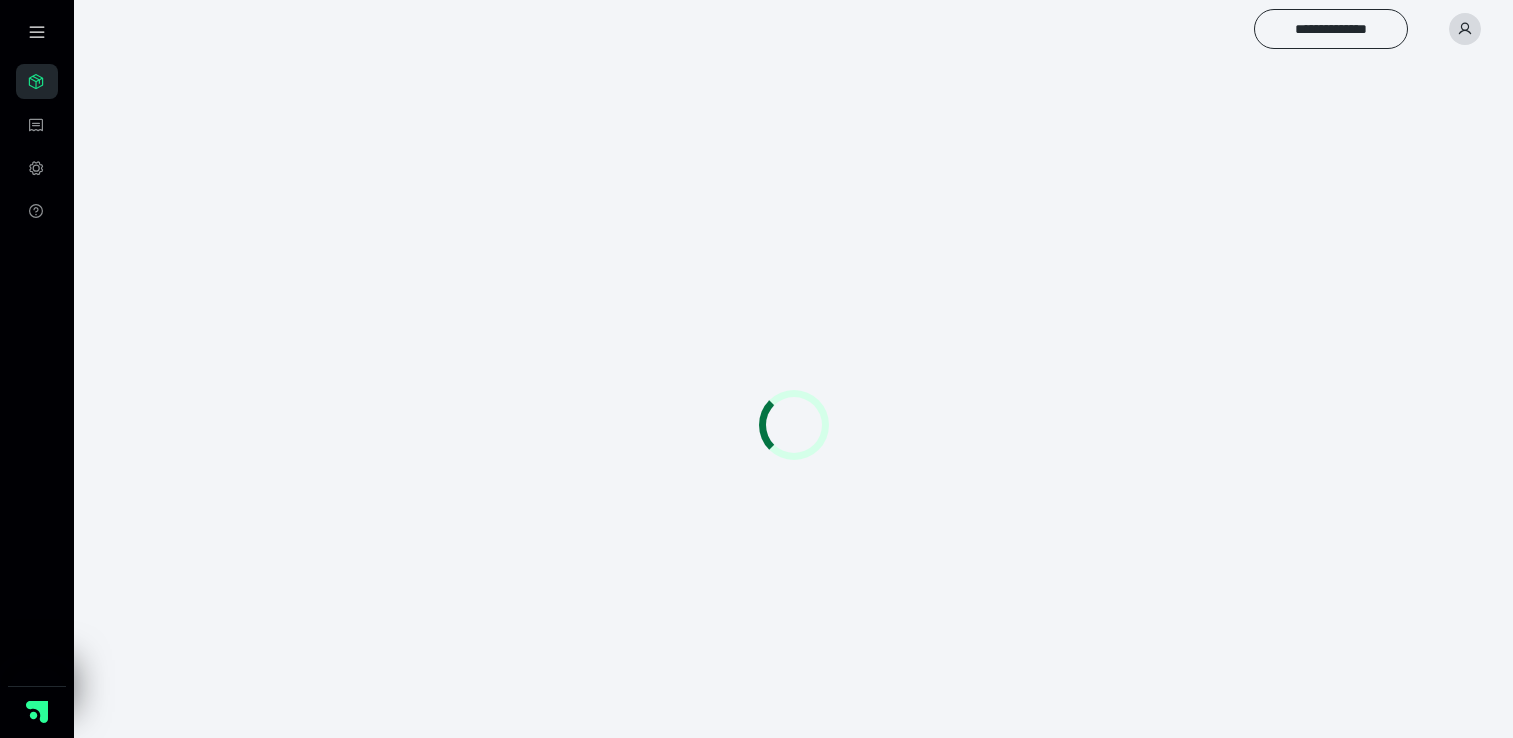 scroll, scrollTop: 0, scrollLeft: 0, axis: both 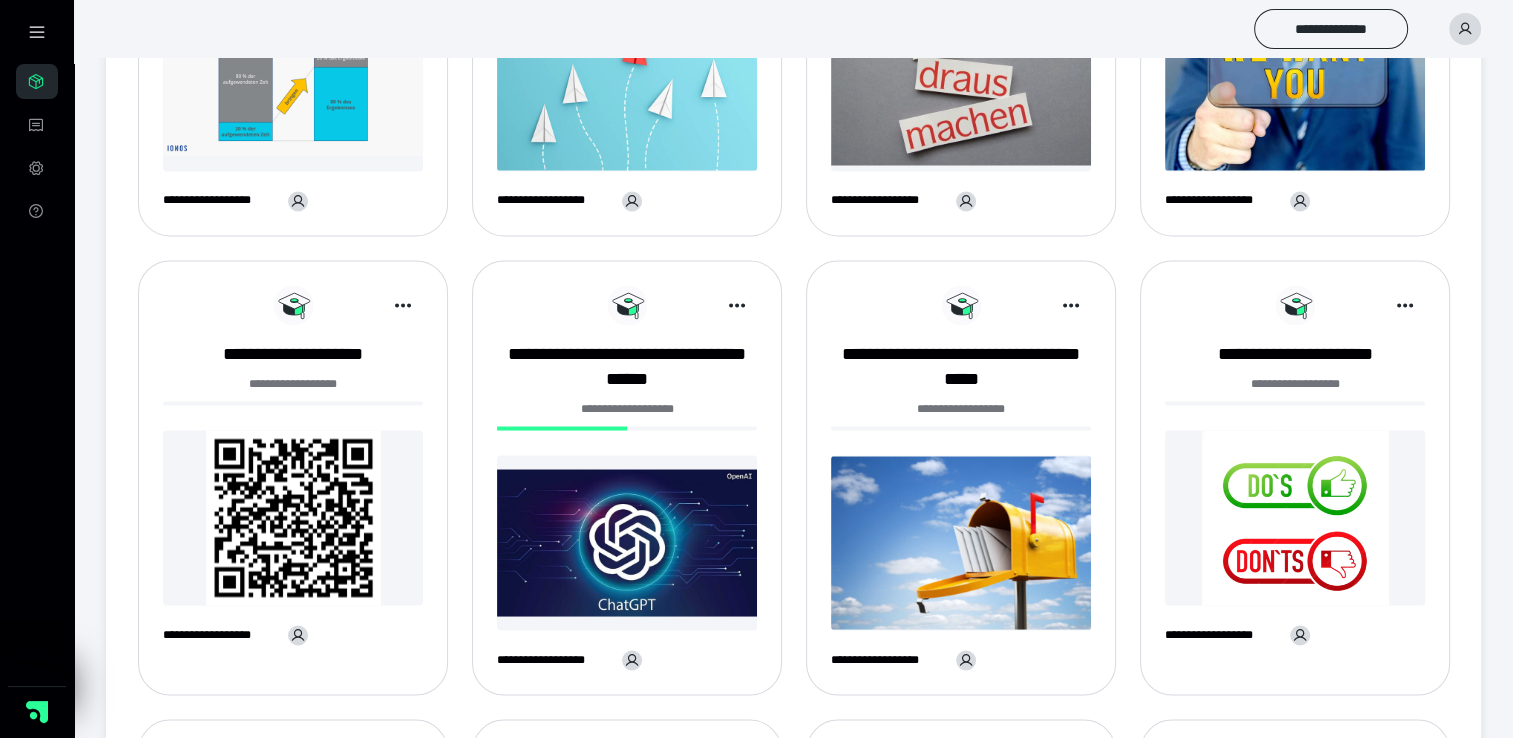 click on "**********" at bounding box center [961, 485] 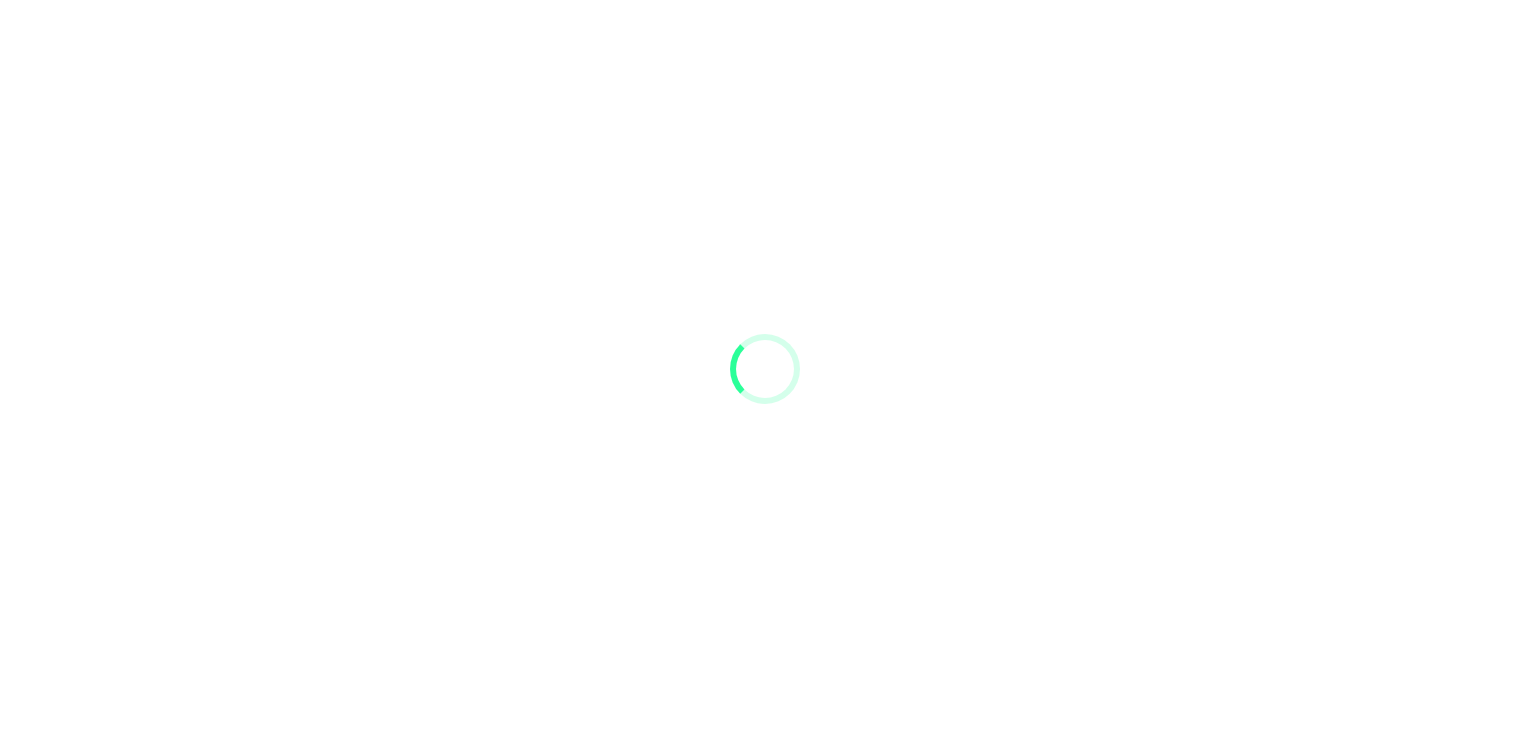 scroll, scrollTop: 0, scrollLeft: 0, axis: both 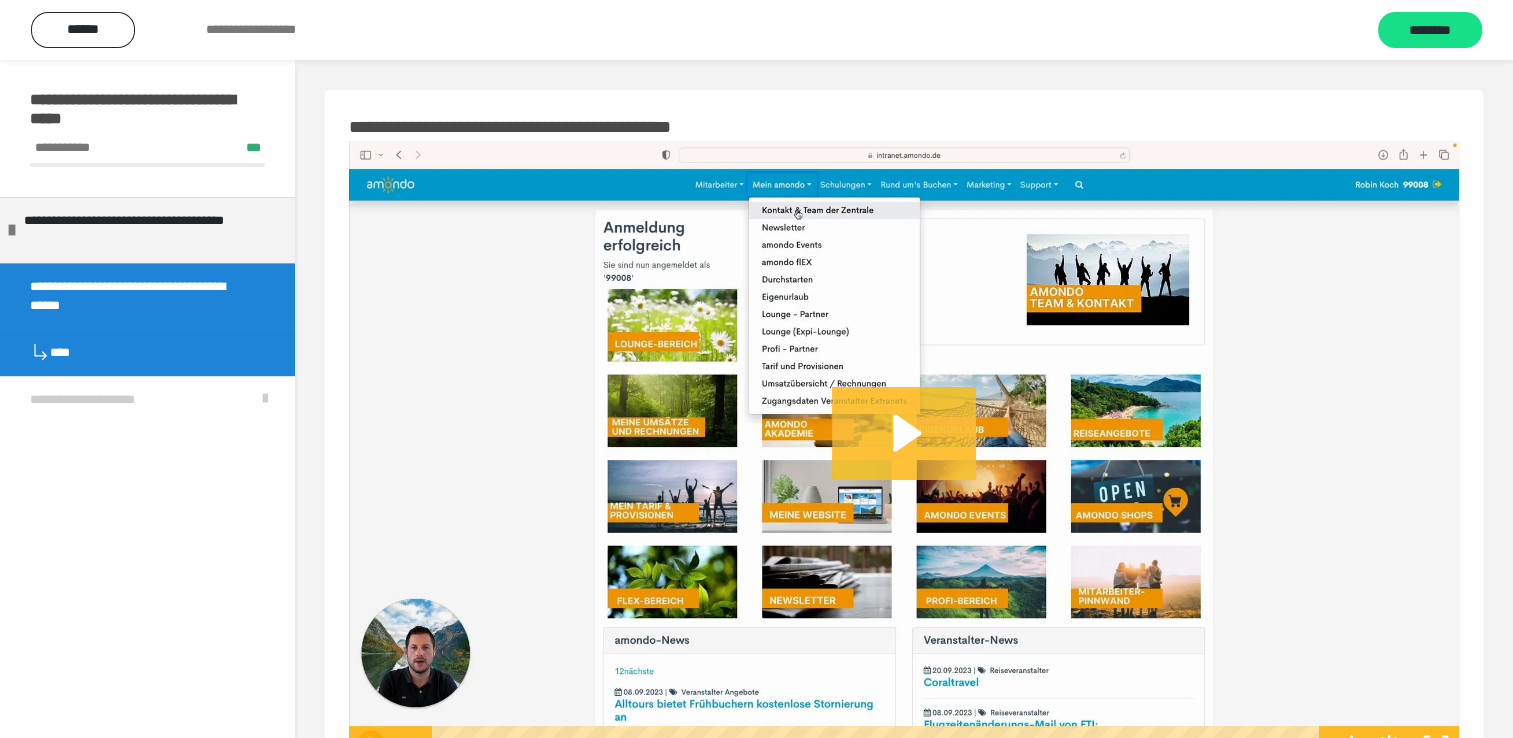 click 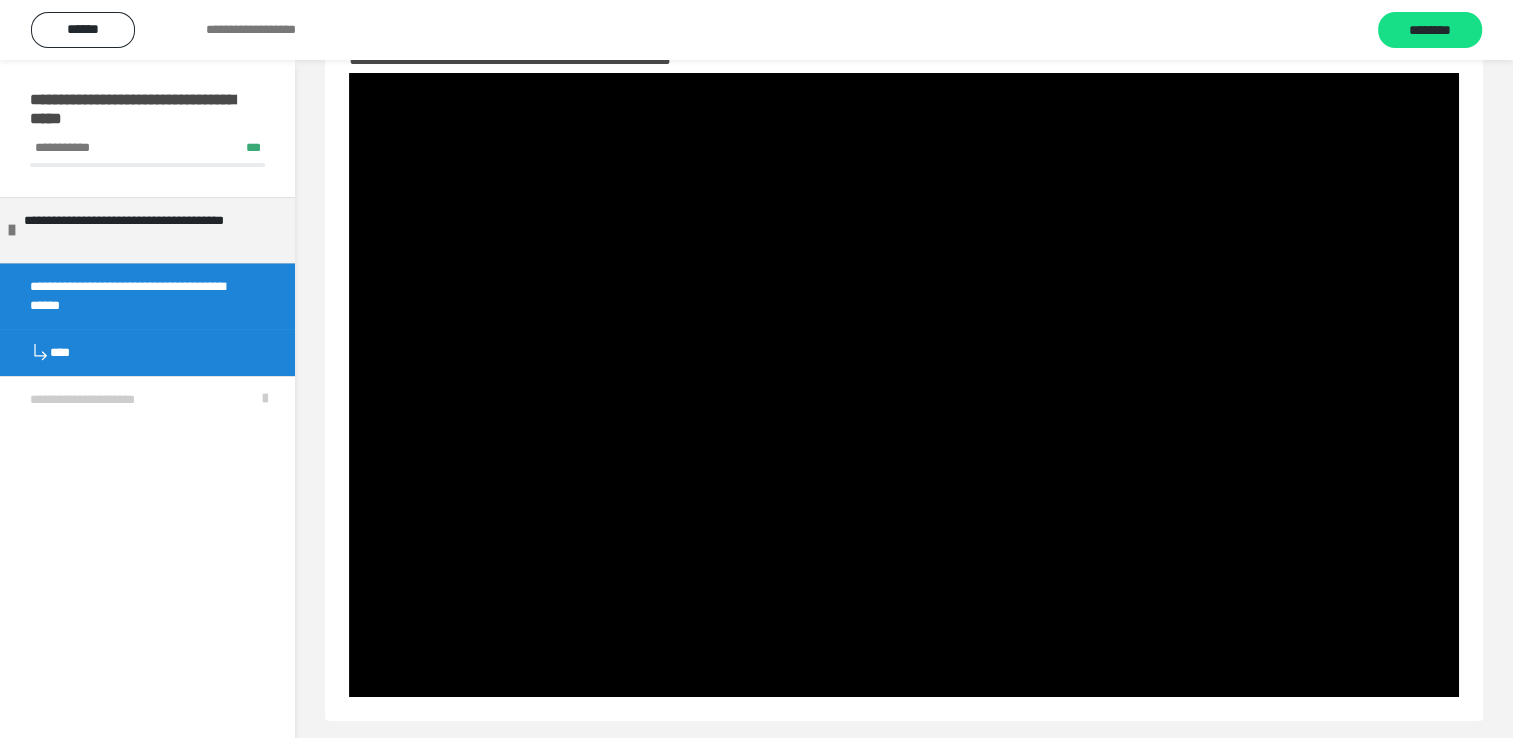 scroll, scrollTop: 80, scrollLeft: 0, axis: vertical 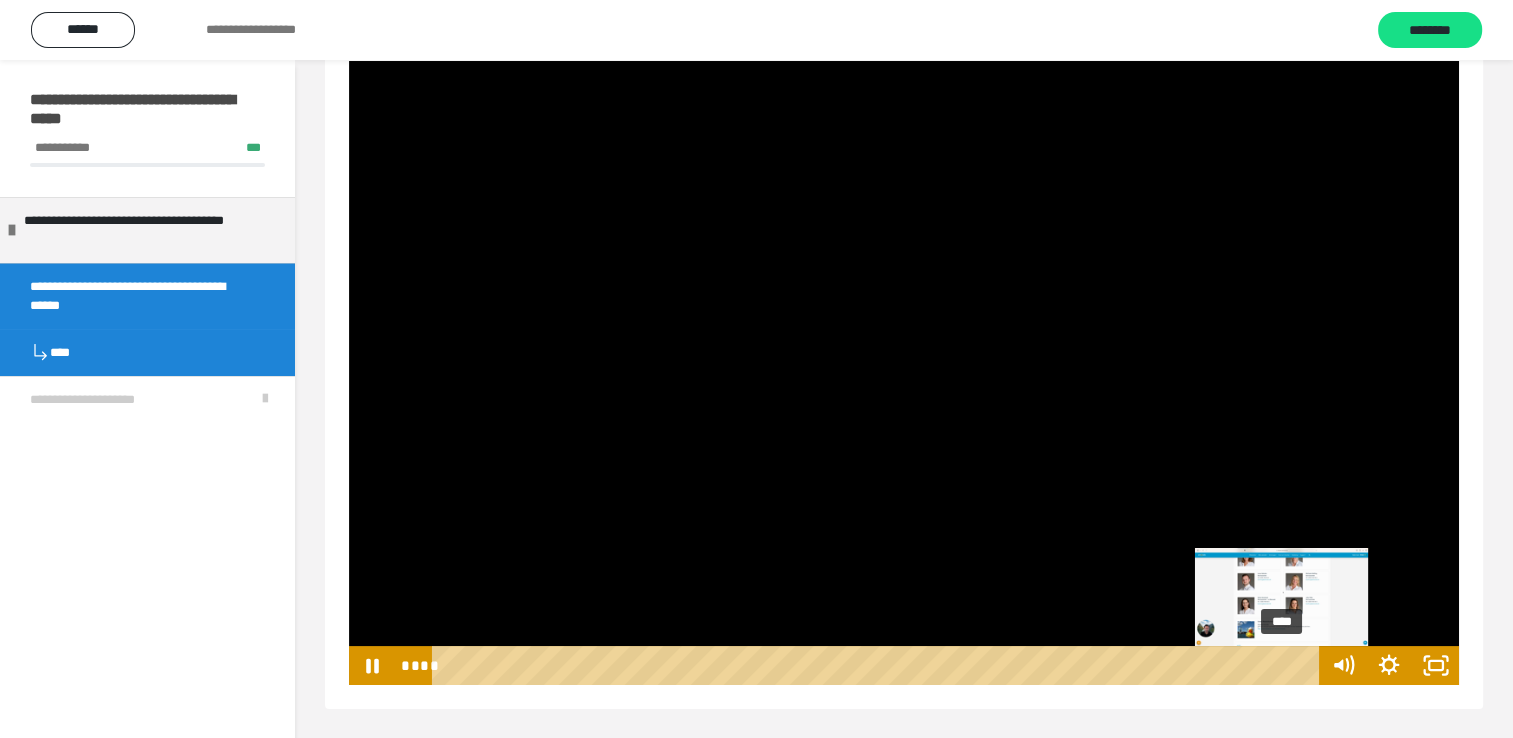 click on "****" at bounding box center (878, 665) 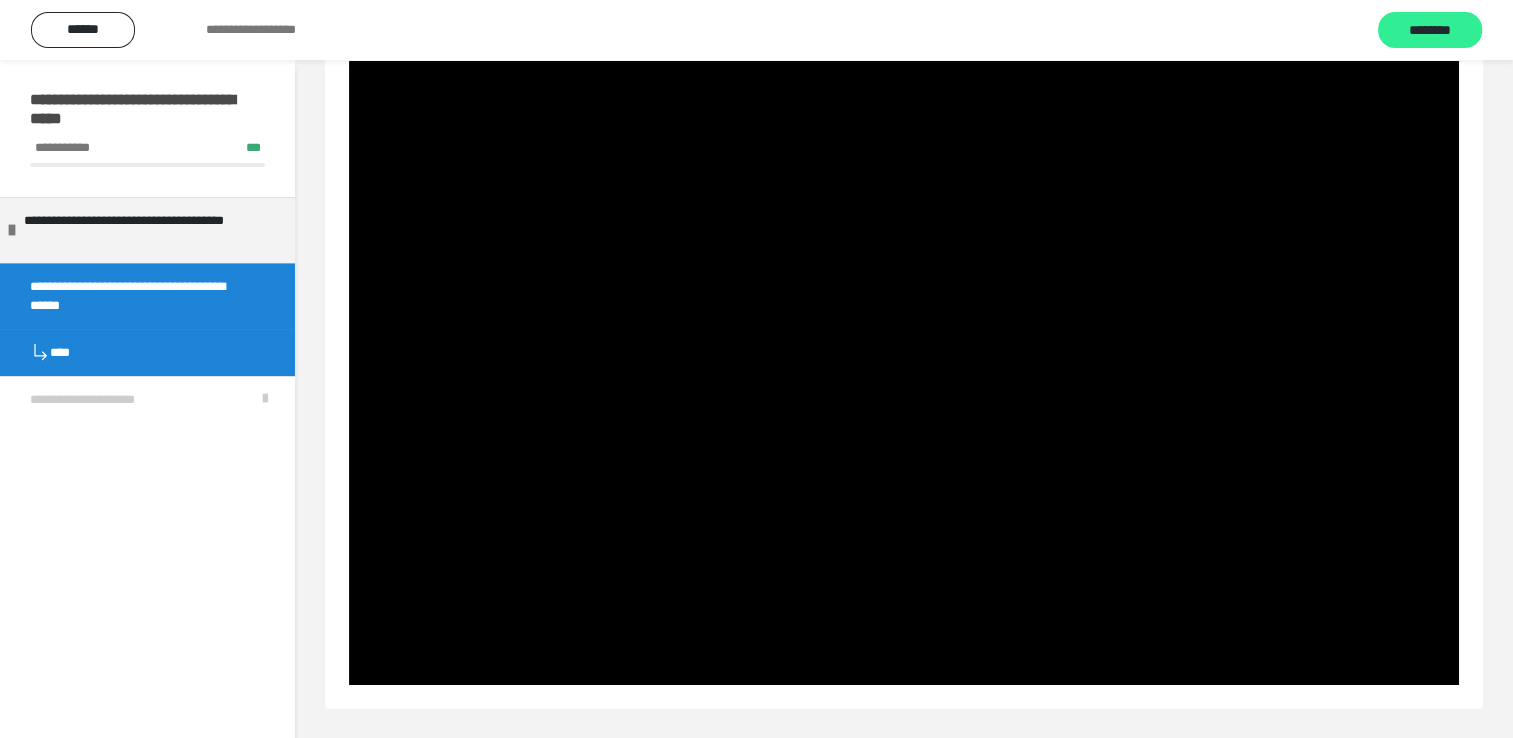 click on "********" at bounding box center (1430, 31) 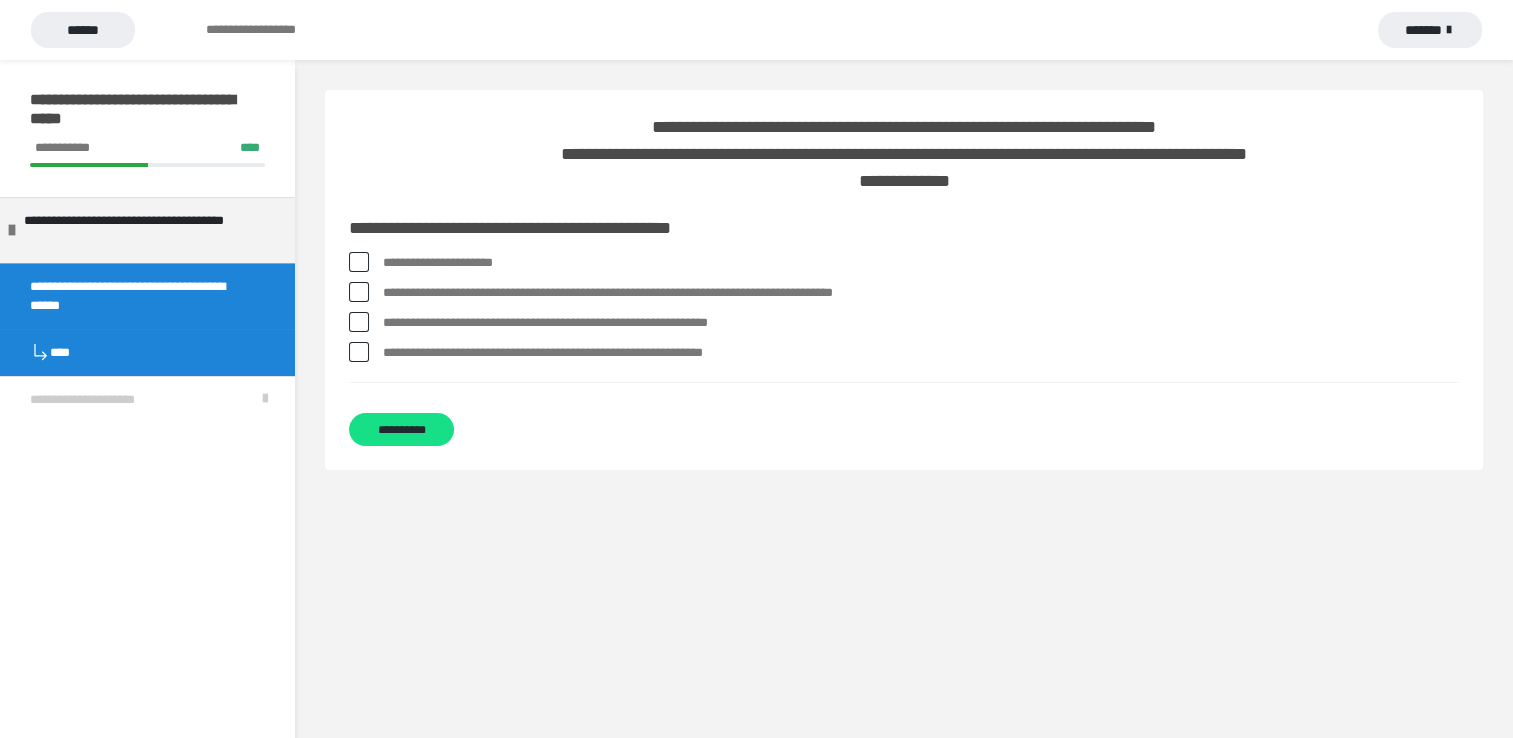 click at bounding box center (359, 262) 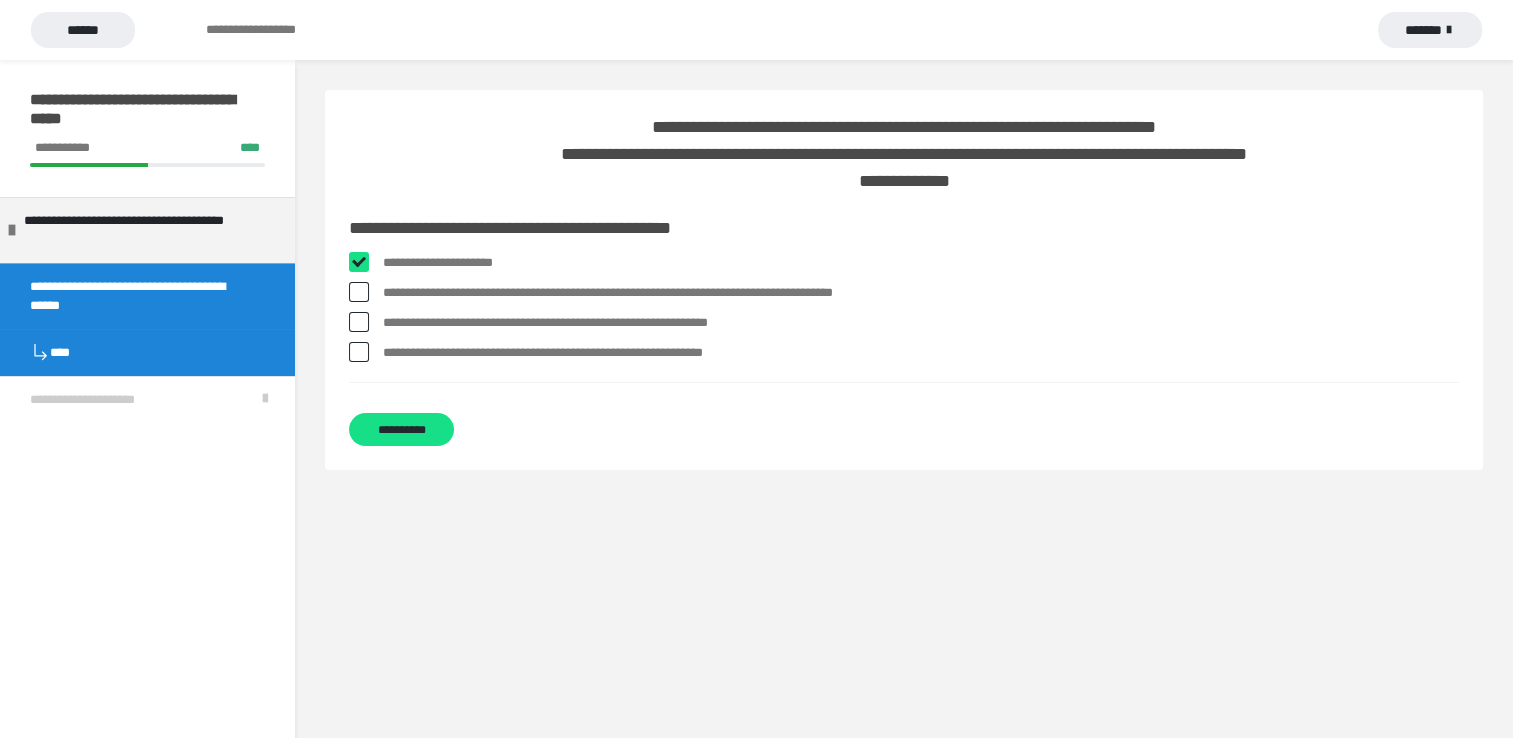 checkbox on "****" 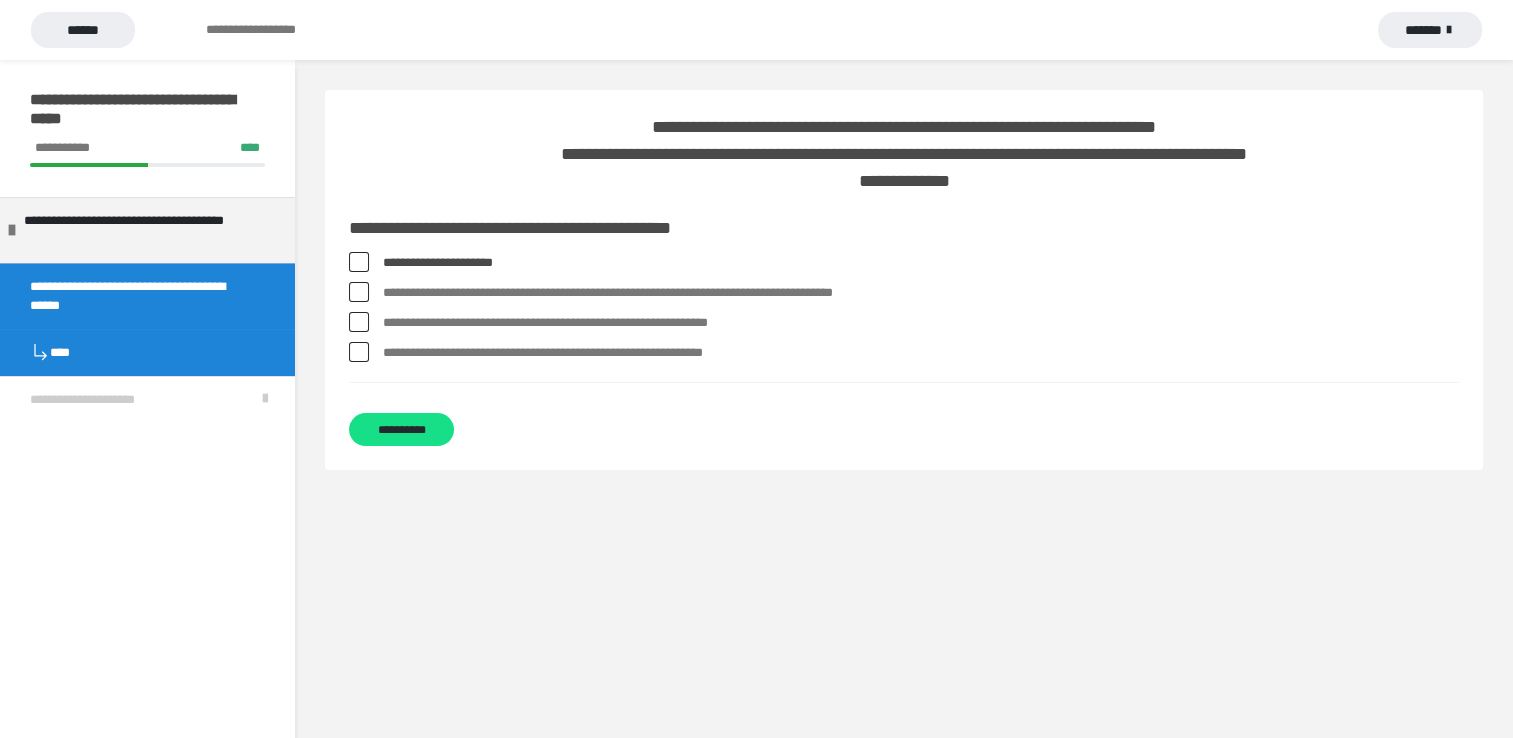click at bounding box center (359, 292) 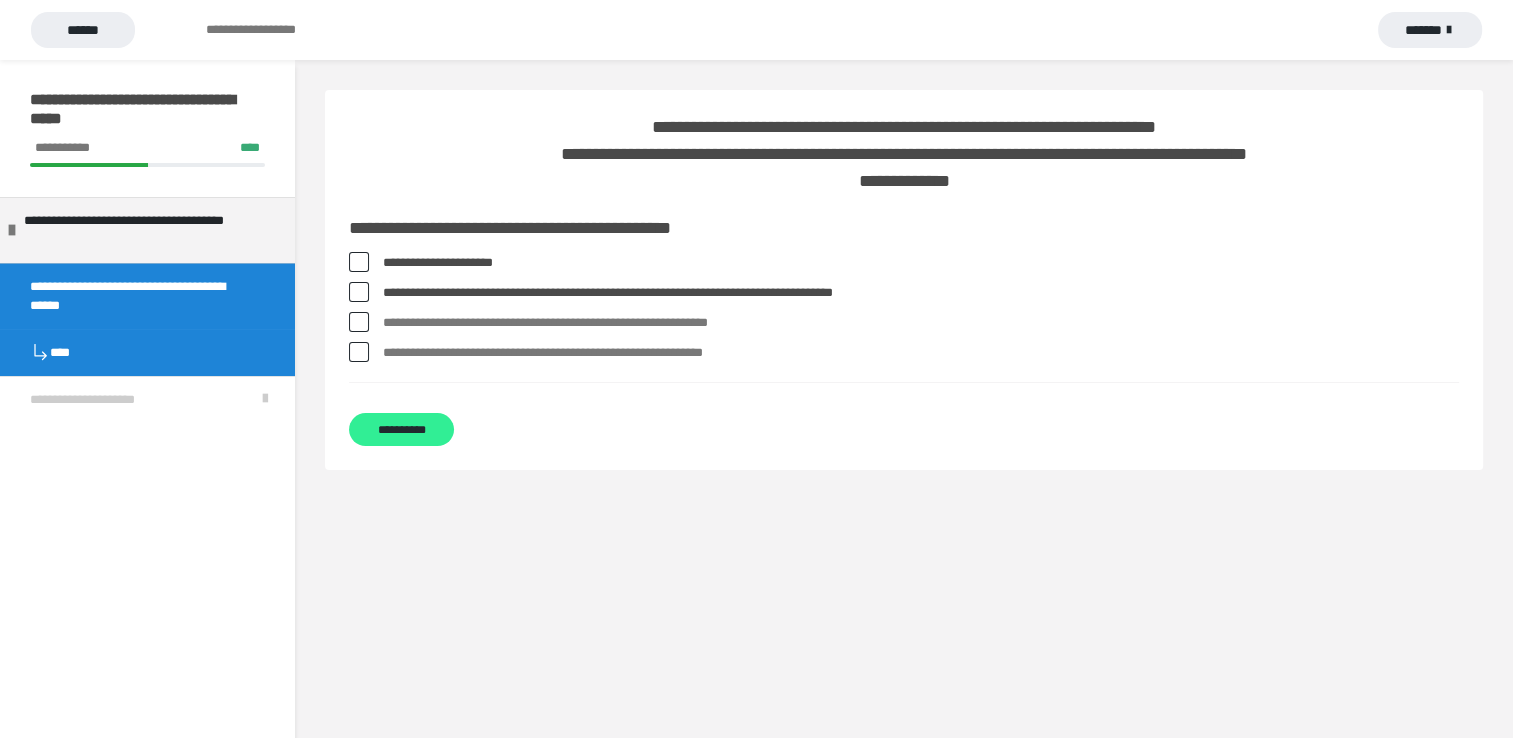 click on "**********" at bounding box center [401, 429] 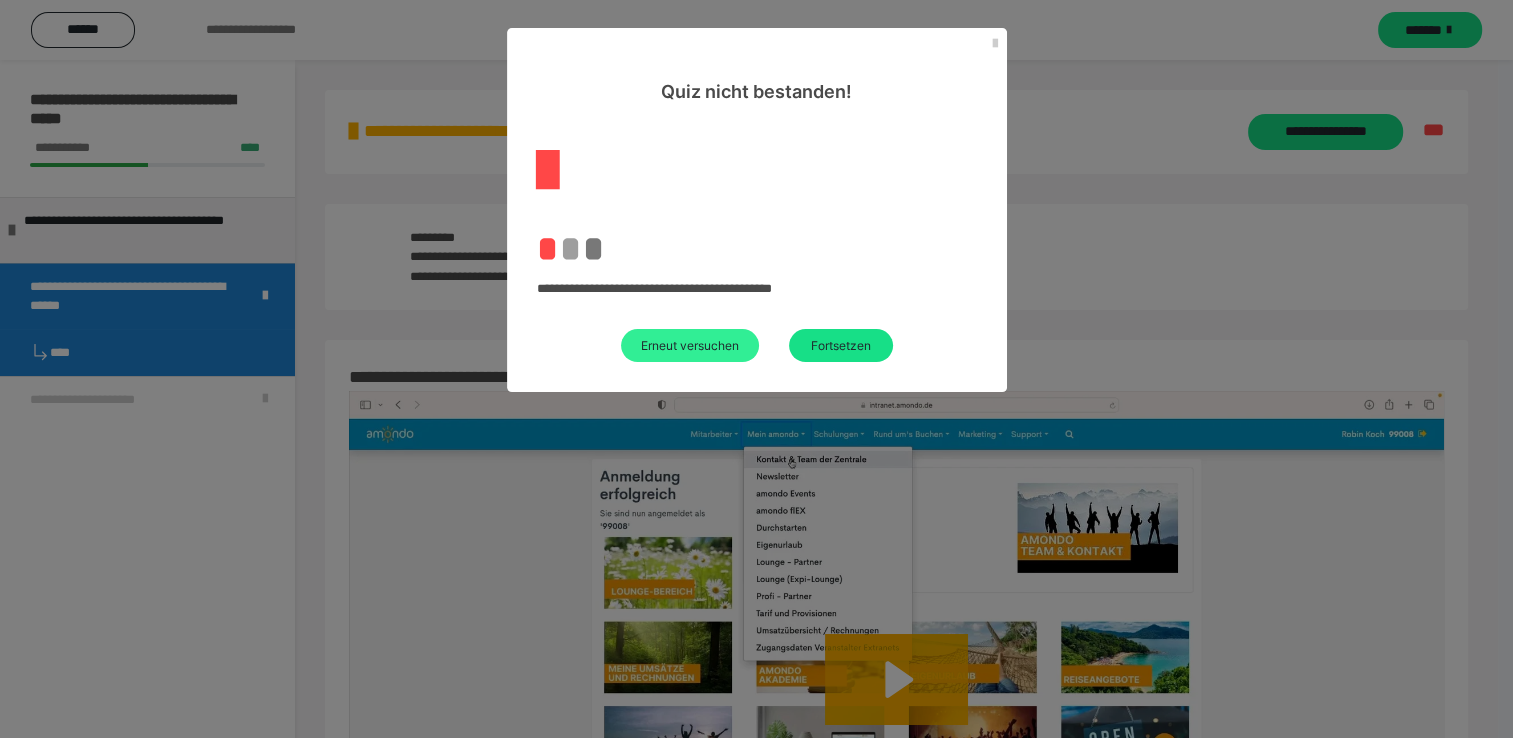 click on "Erneut versuchen" at bounding box center (690, 345) 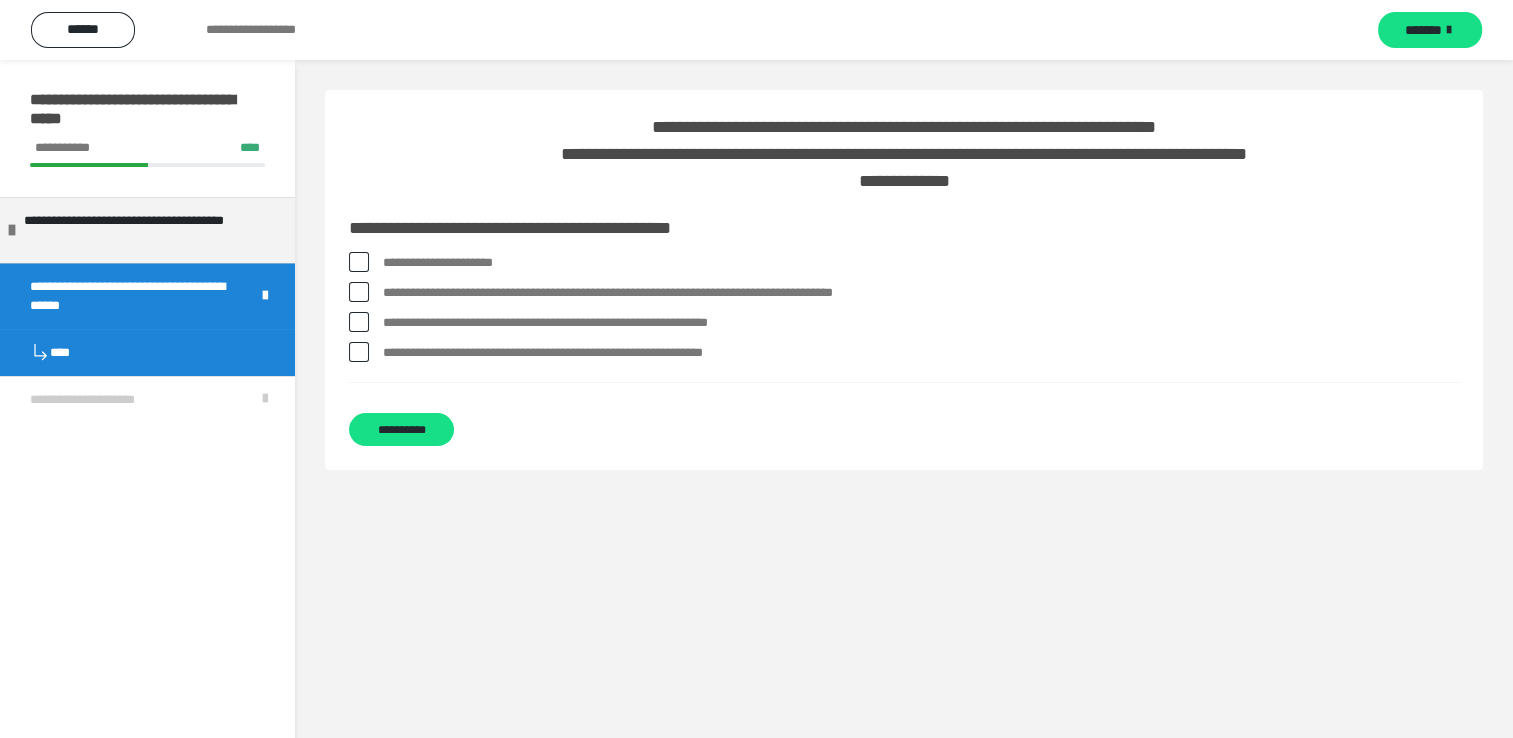 click on "**********" at bounding box center (904, 263) 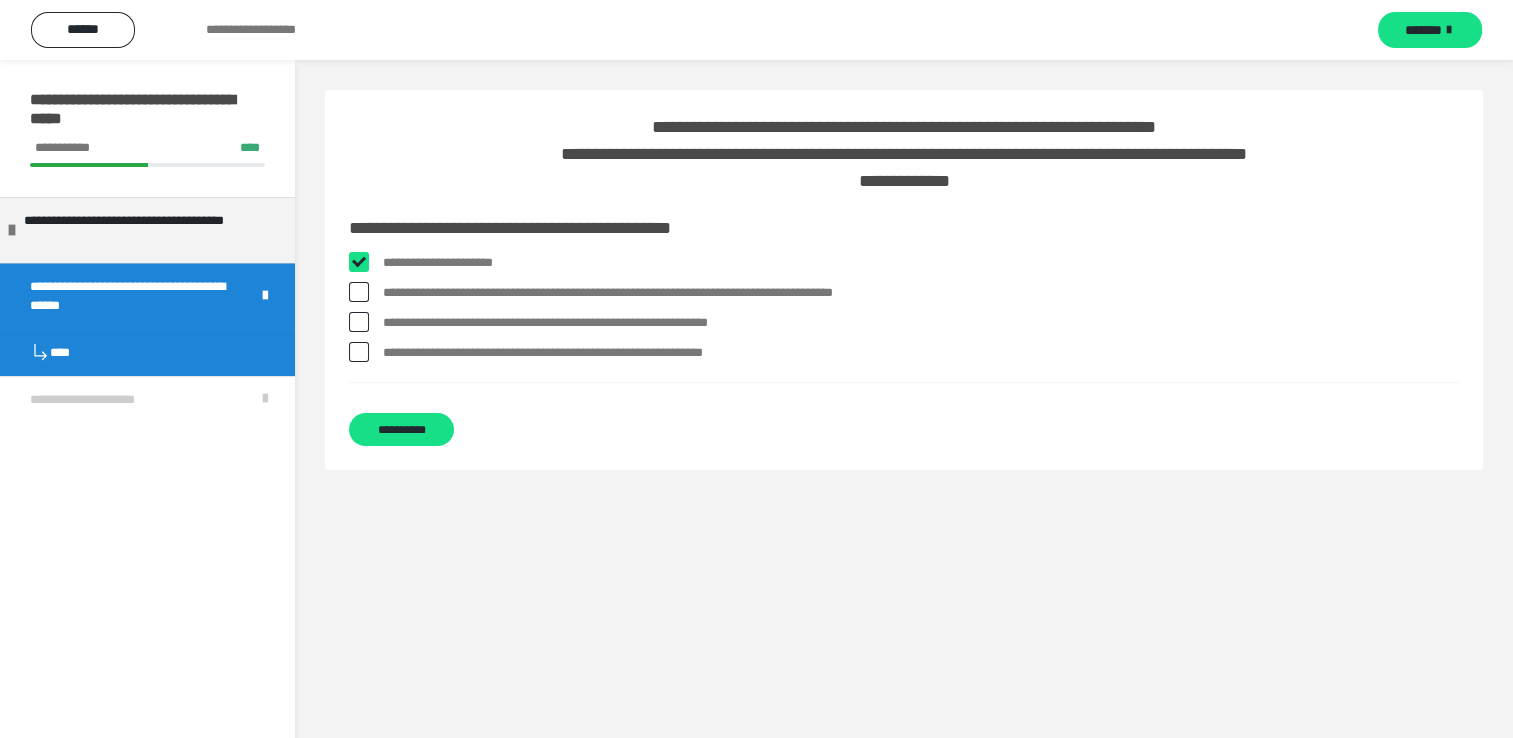 checkbox on "****" 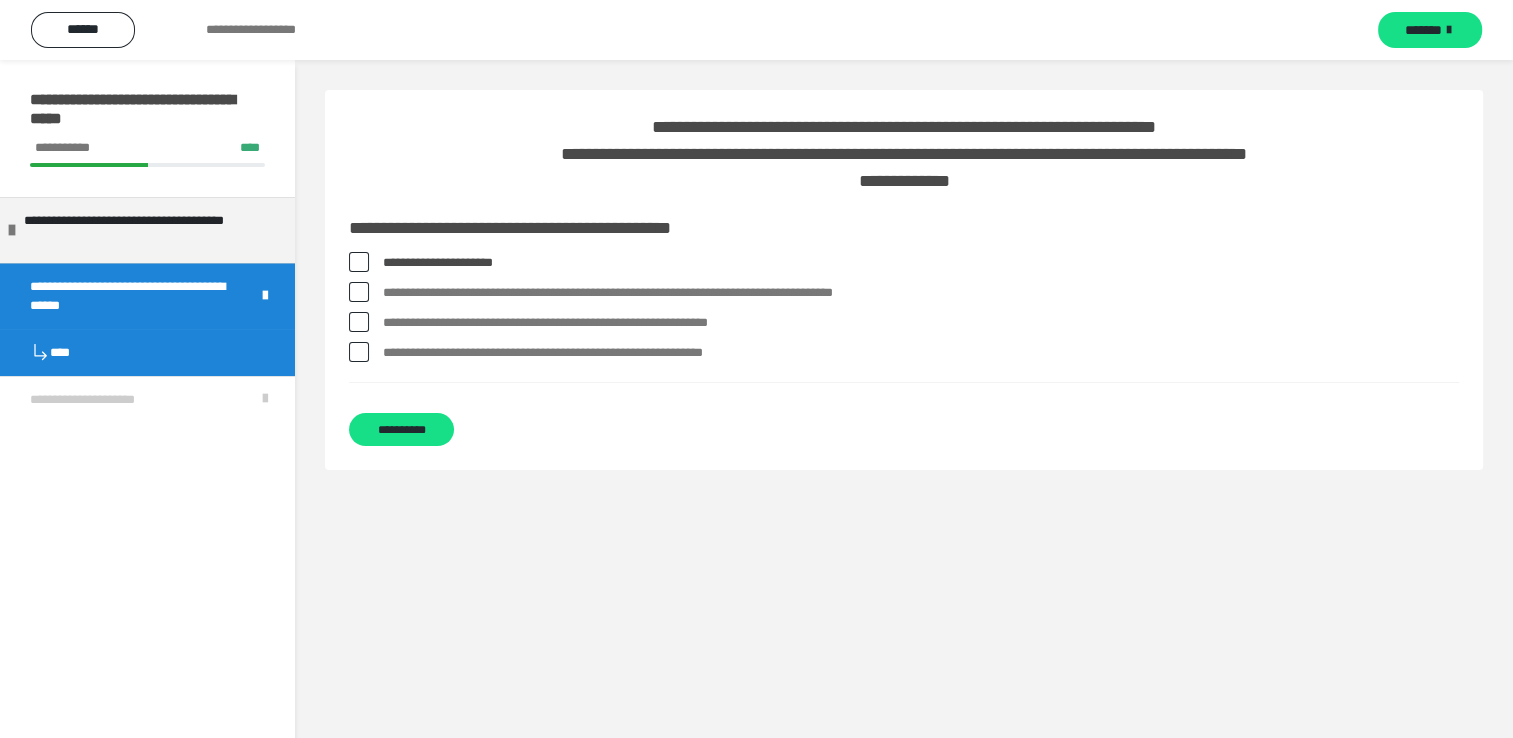 click at bounding box center (359, 352) 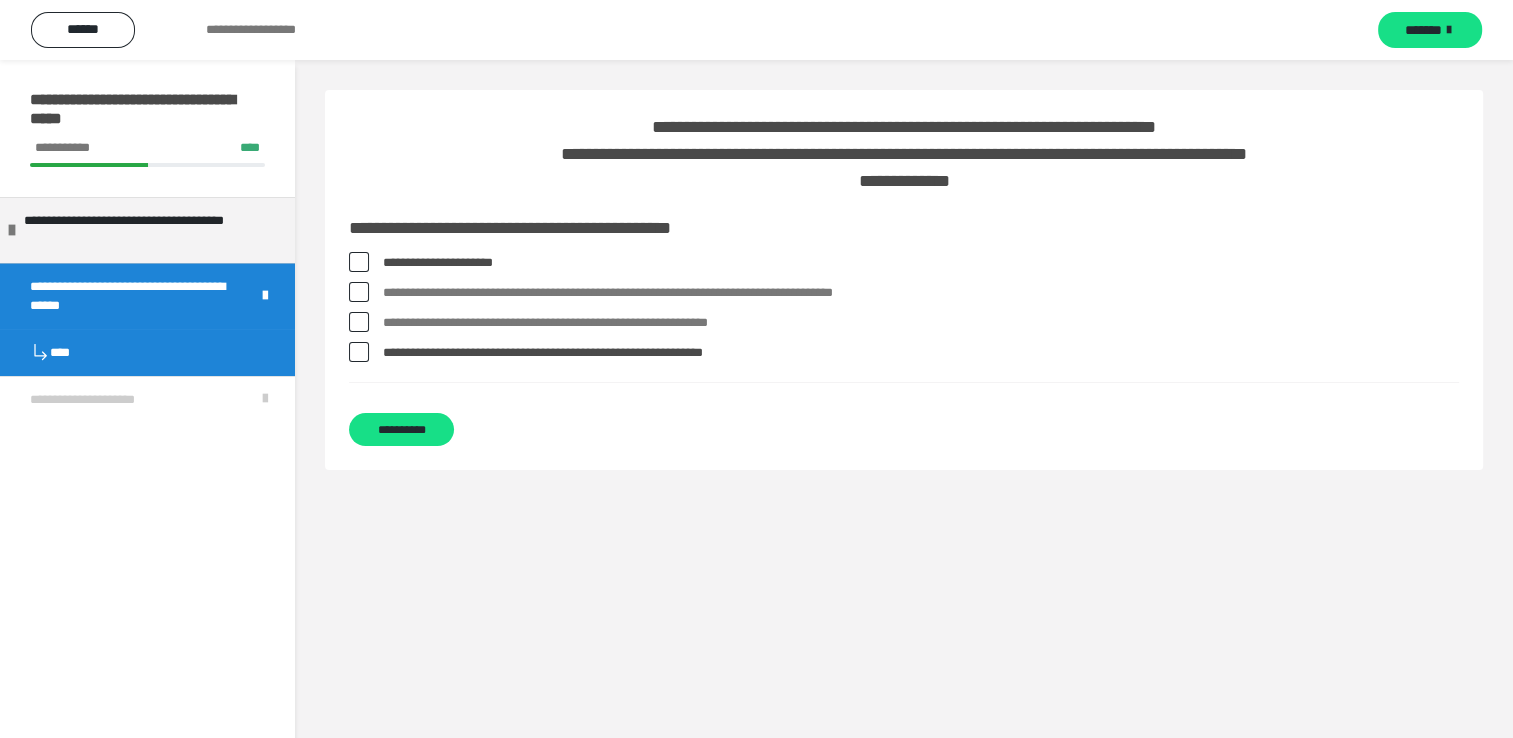 click at bounding box center [359, 352] 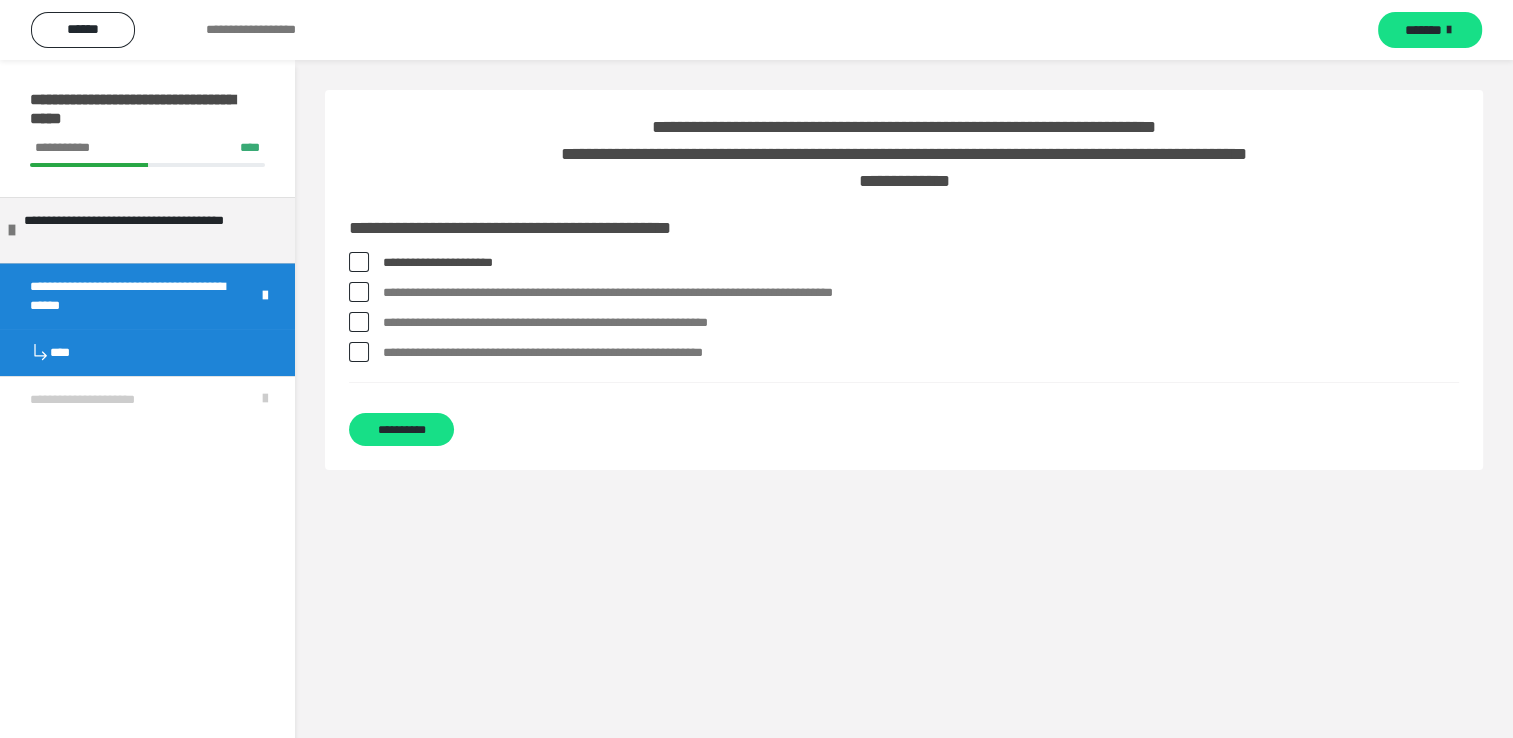 click at bounding box center (359, 322) 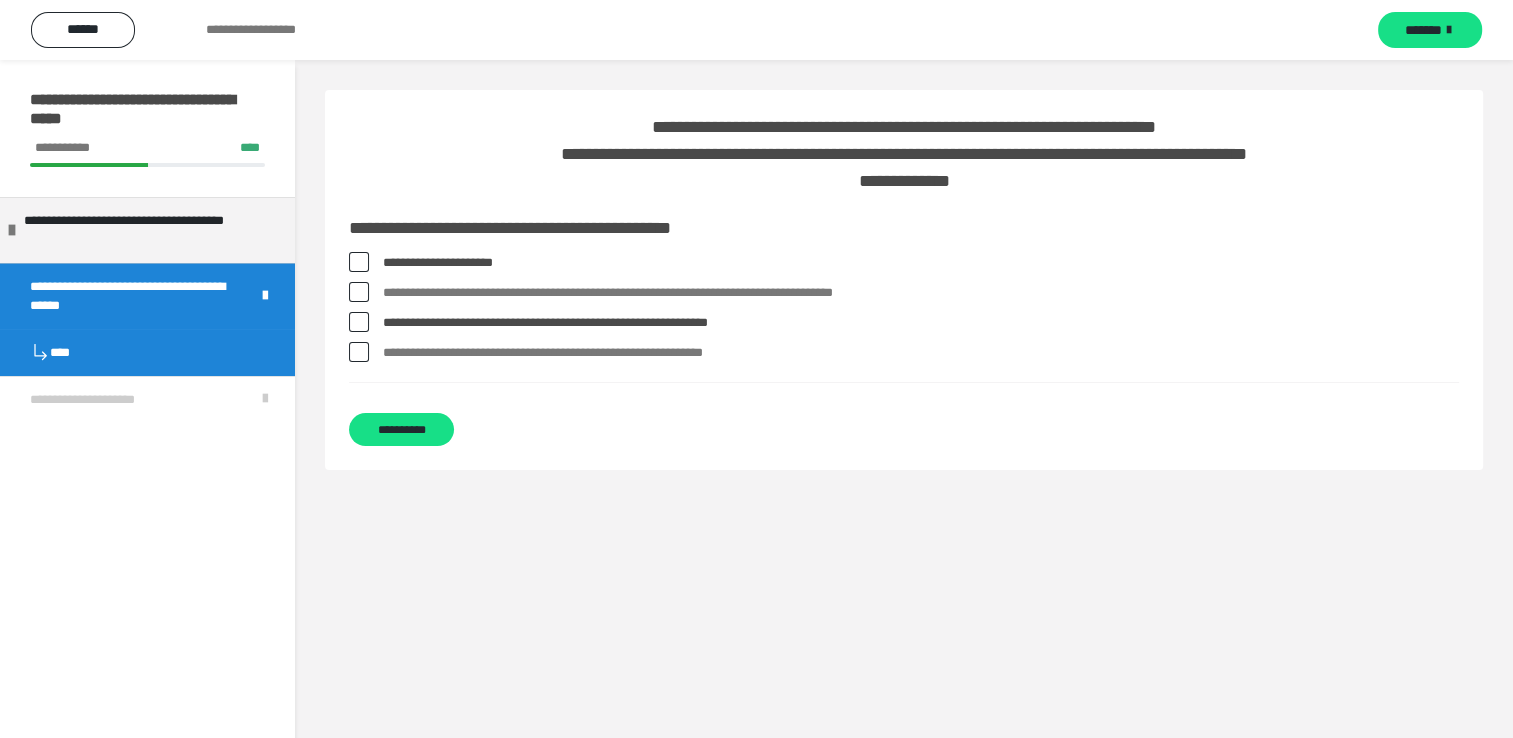click at bounding box center [359, 292] 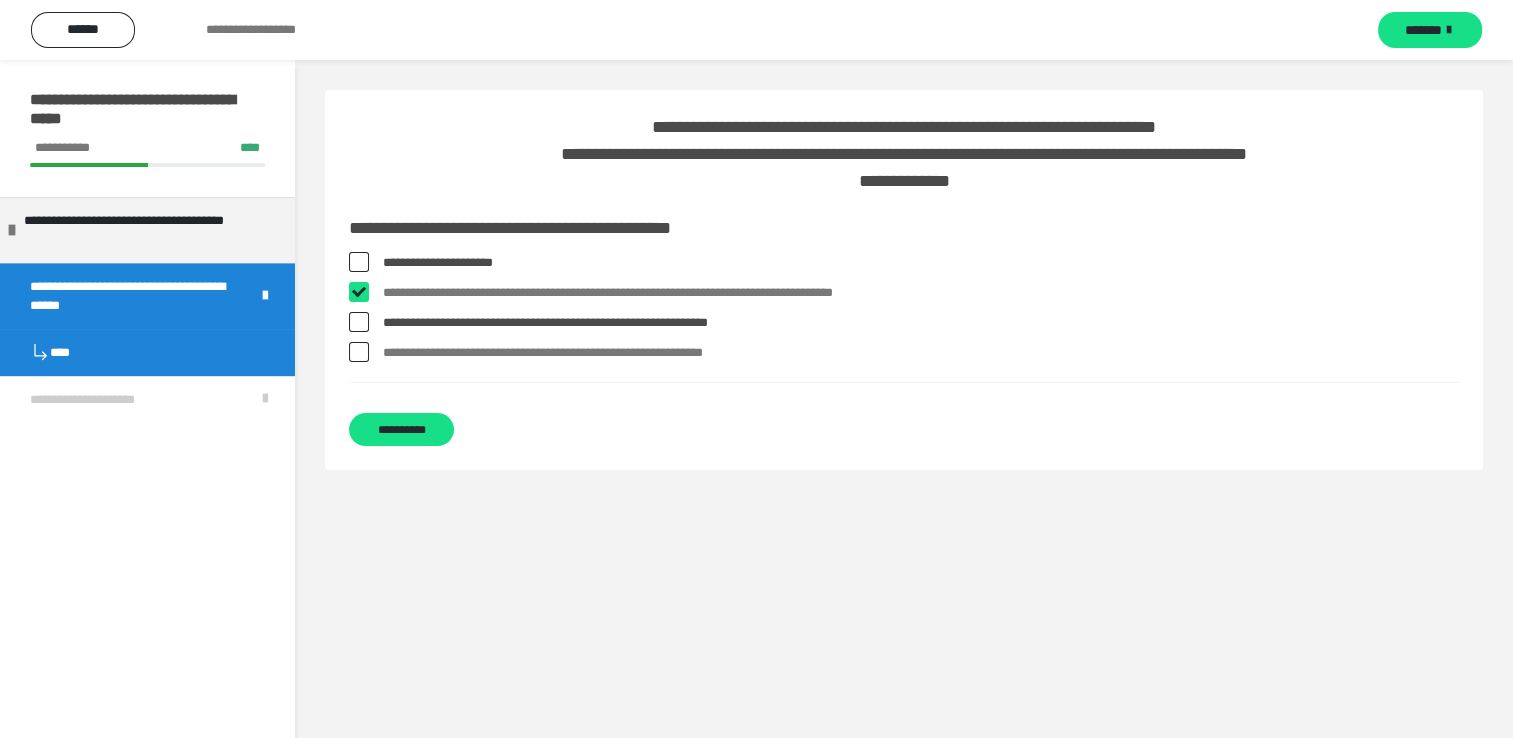 checkbox on "****" 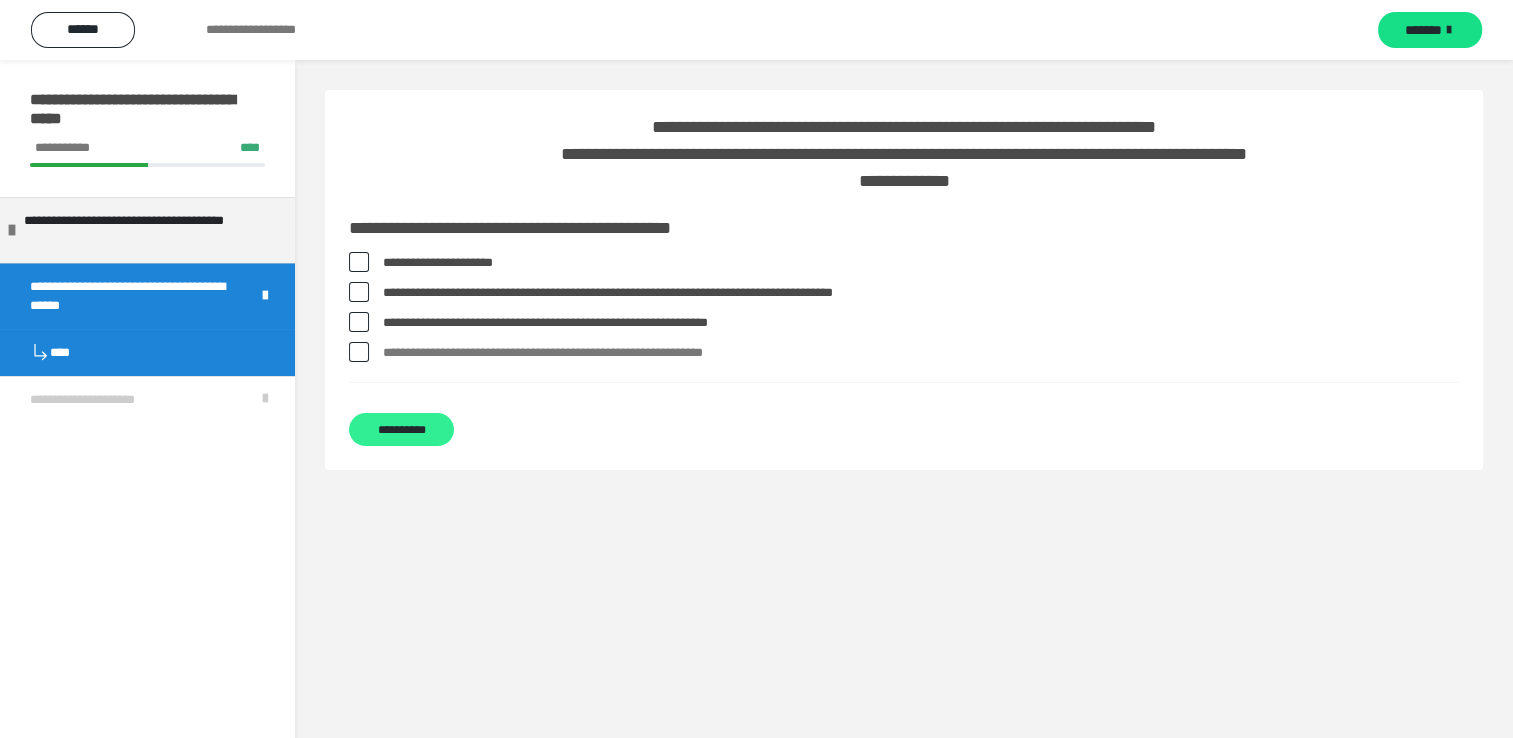 click on "**********" at bounding box center [401, 429] 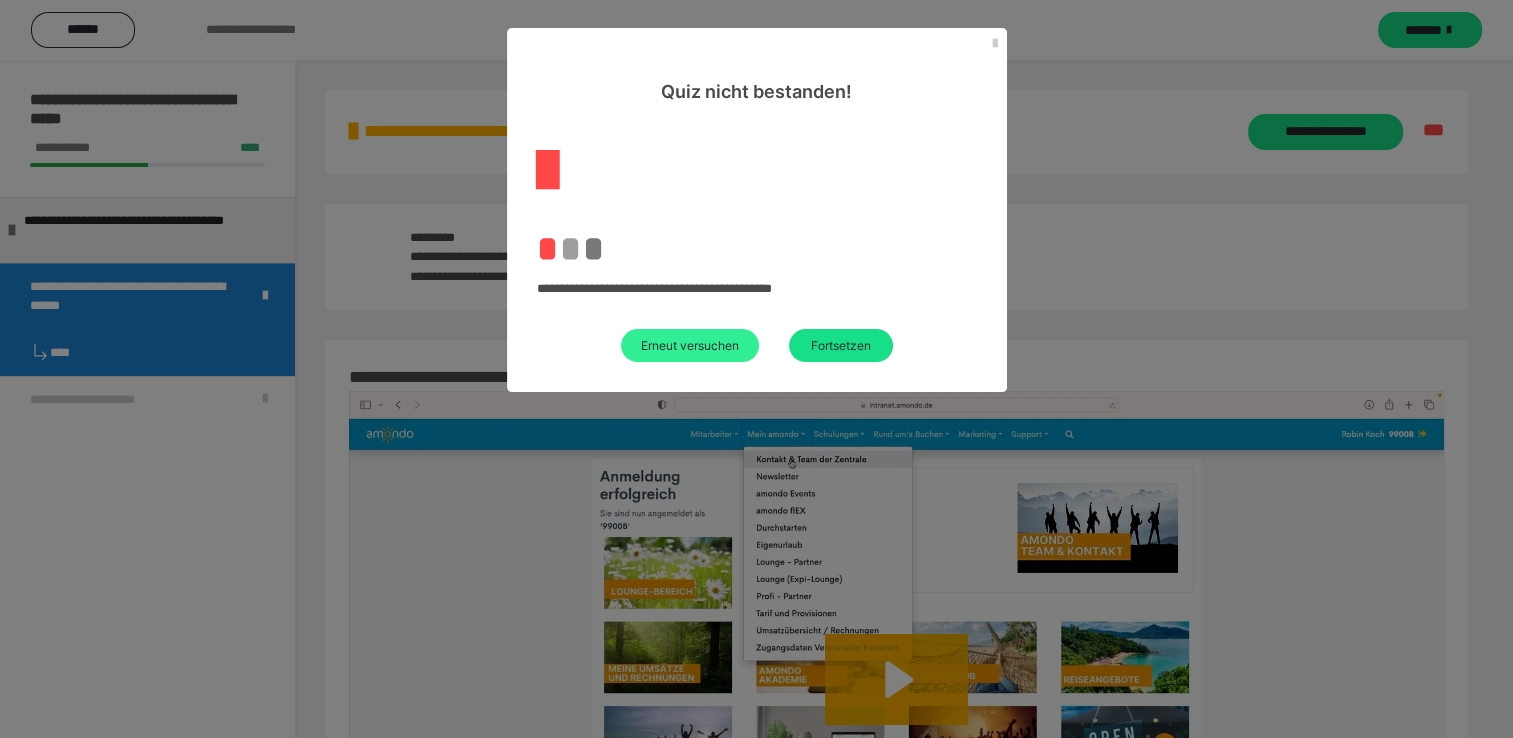 click on "Erneut versuchen" at bounding box center (690, 345) 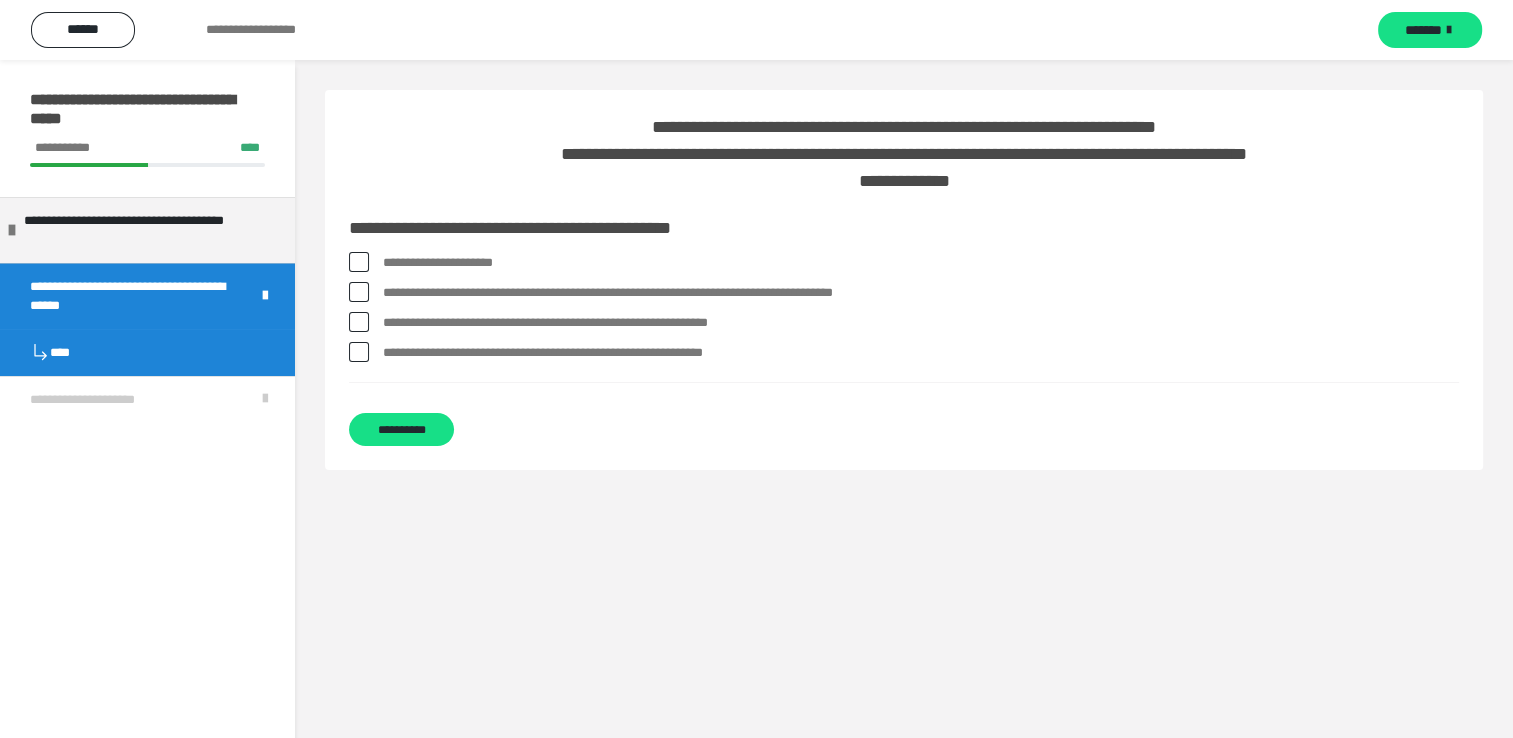 click at bounding box center (359, 262) 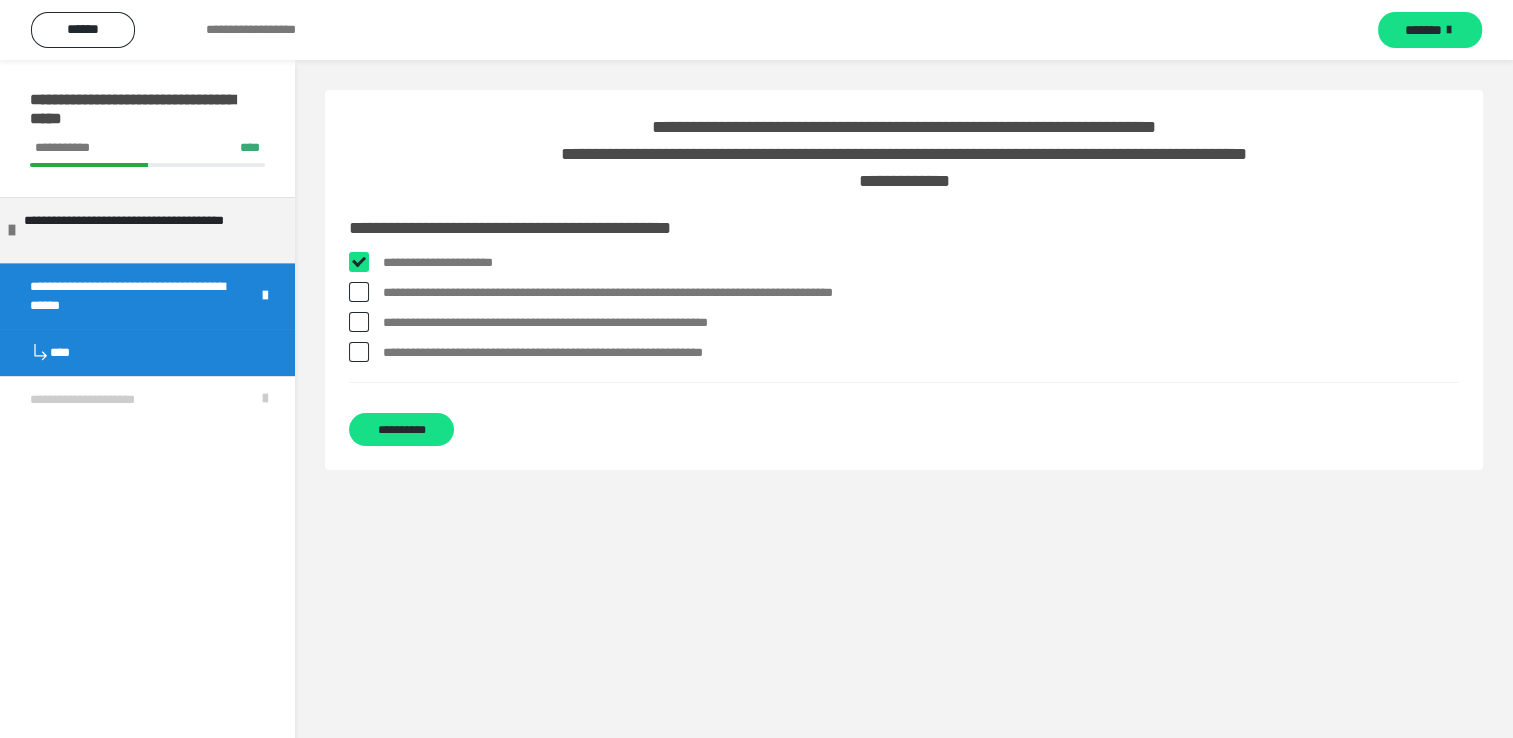 checkbox on "****" 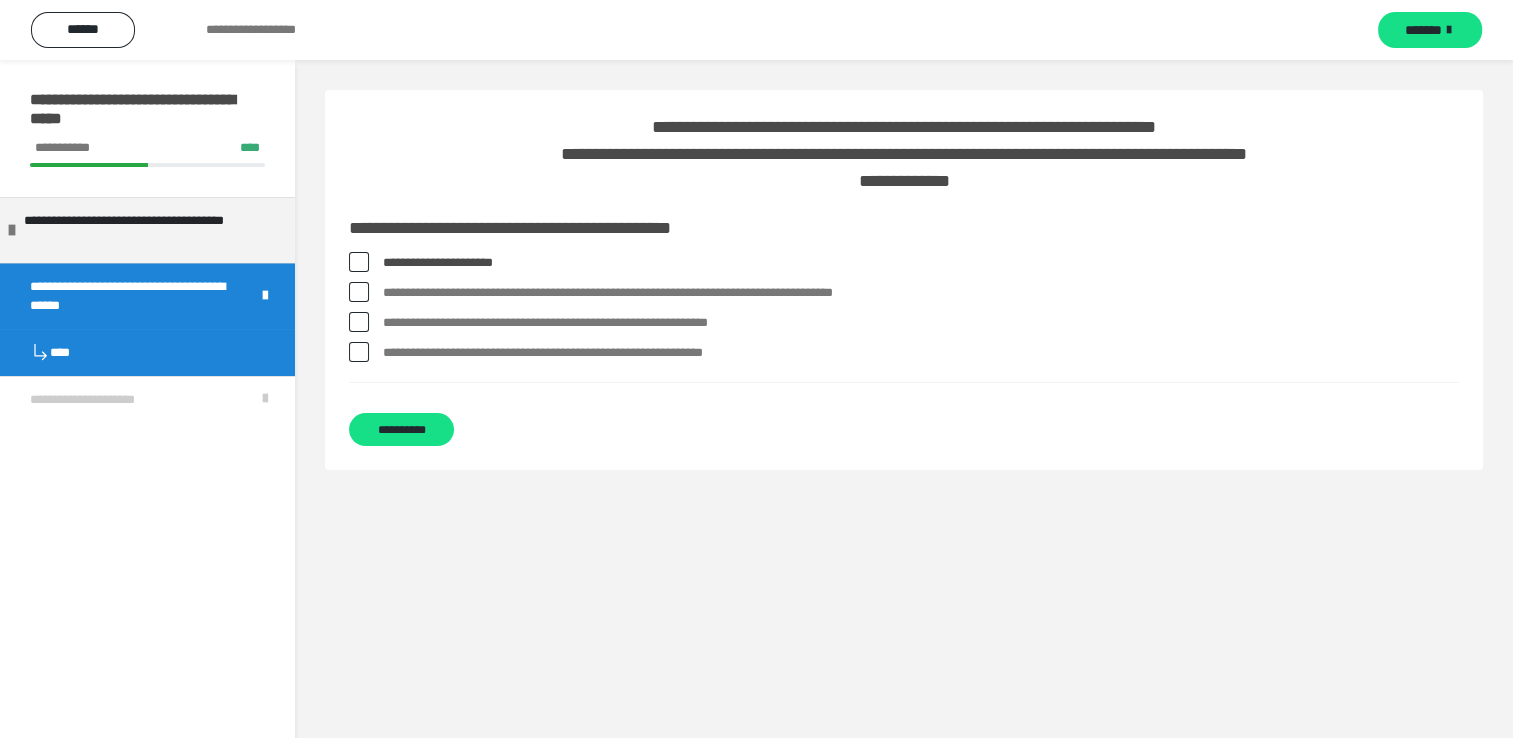 click at bounding box center (359, 292) 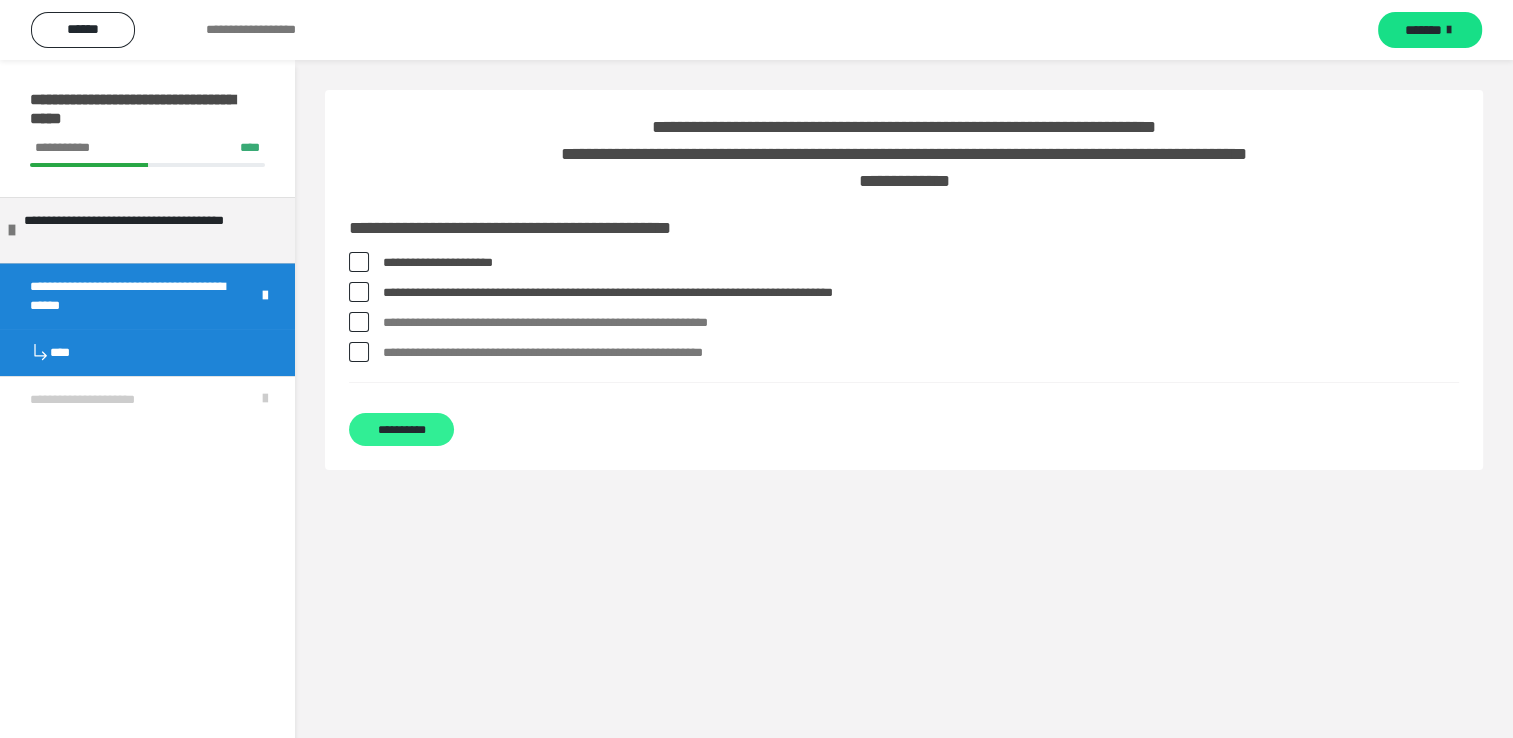 click on "**********" at bounding box center (401, 429) 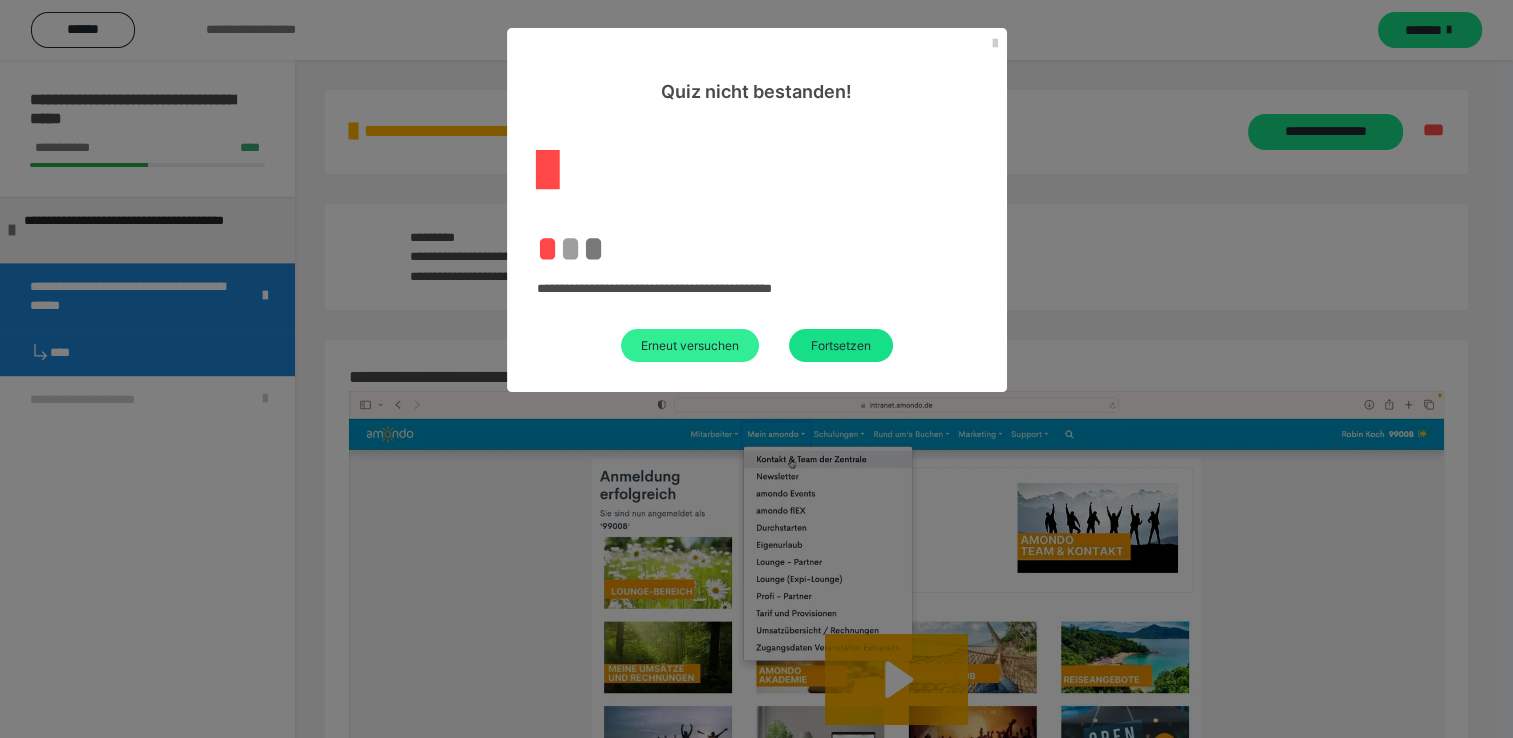 click on "Erneut versuchen" at bounding box center (690, 345) 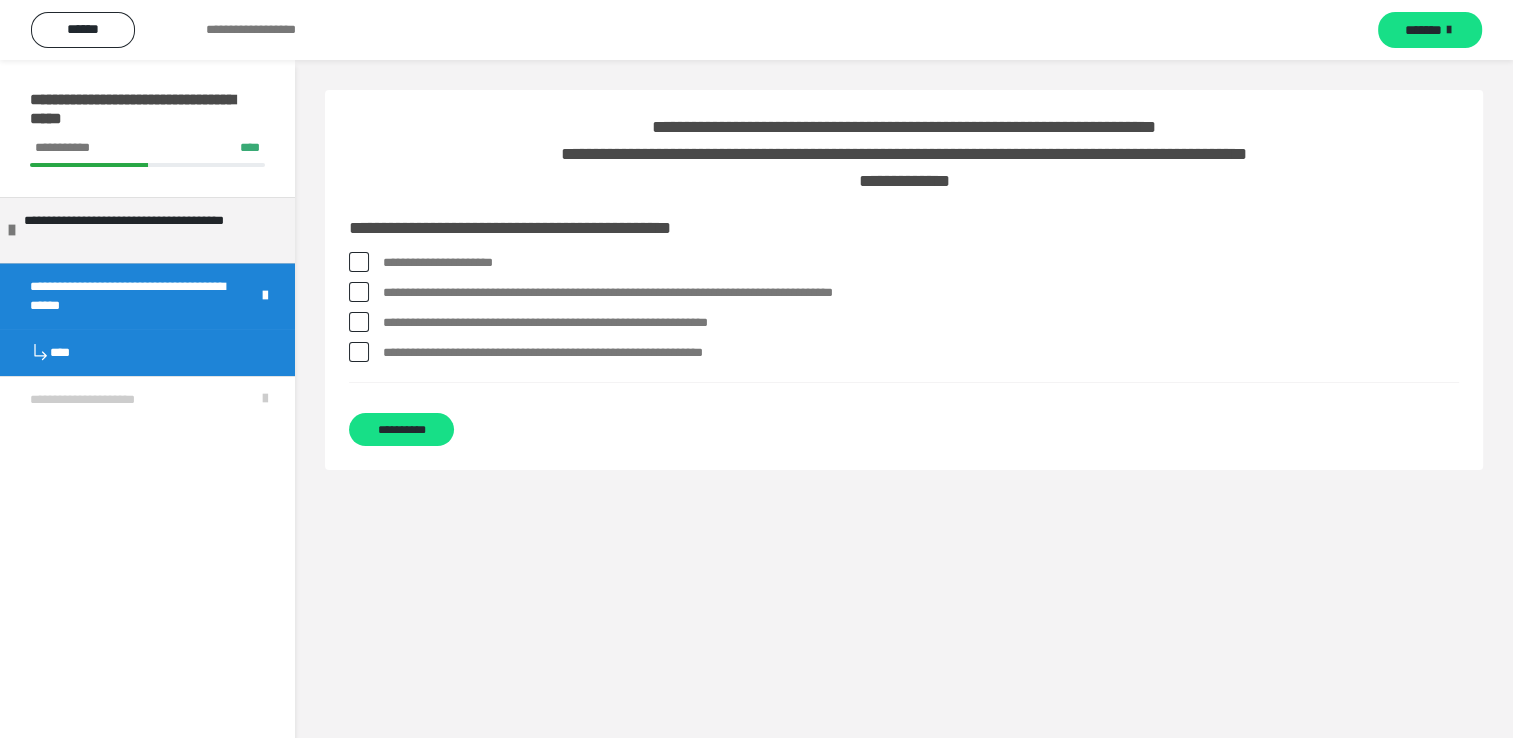 click at bounding box center (359, 262) 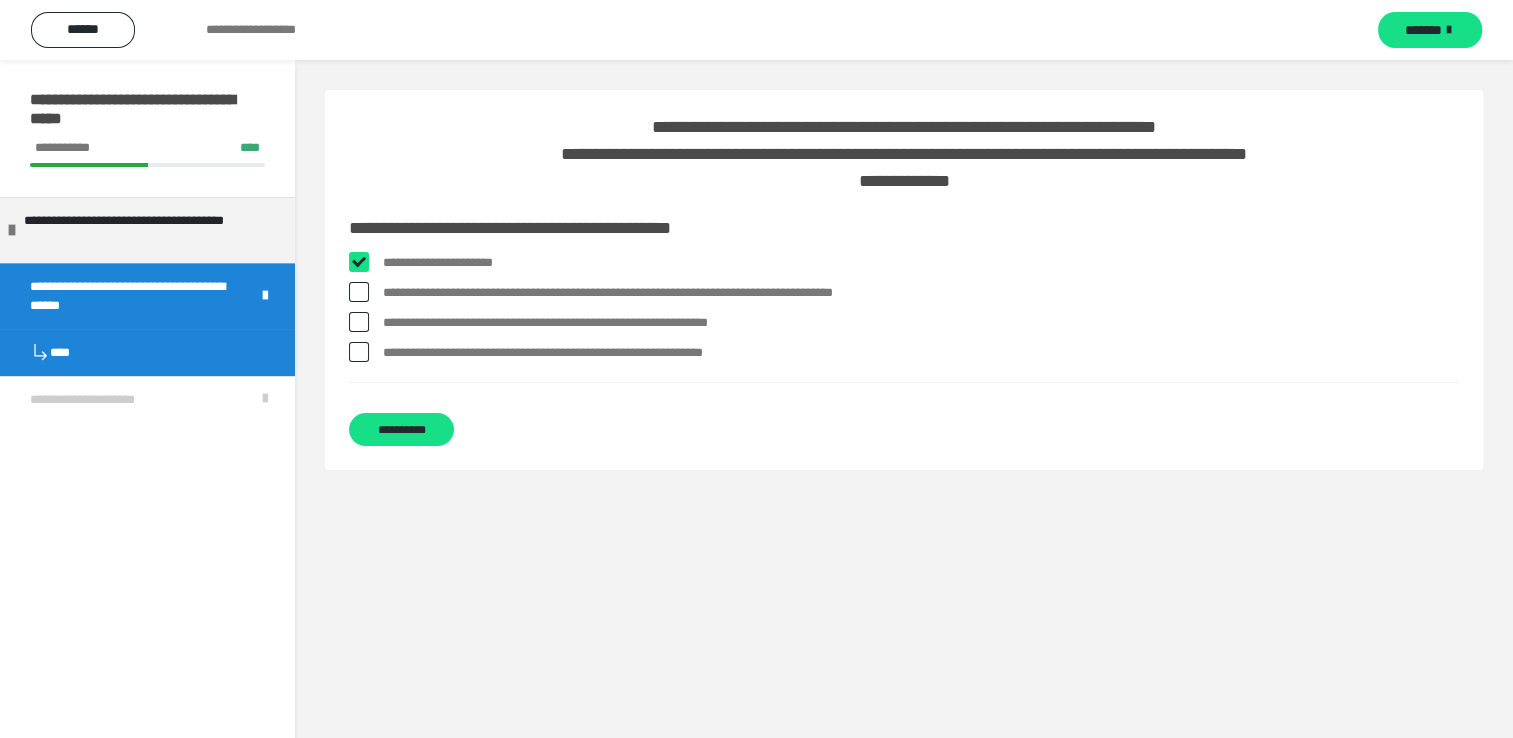 checkbox on "****" 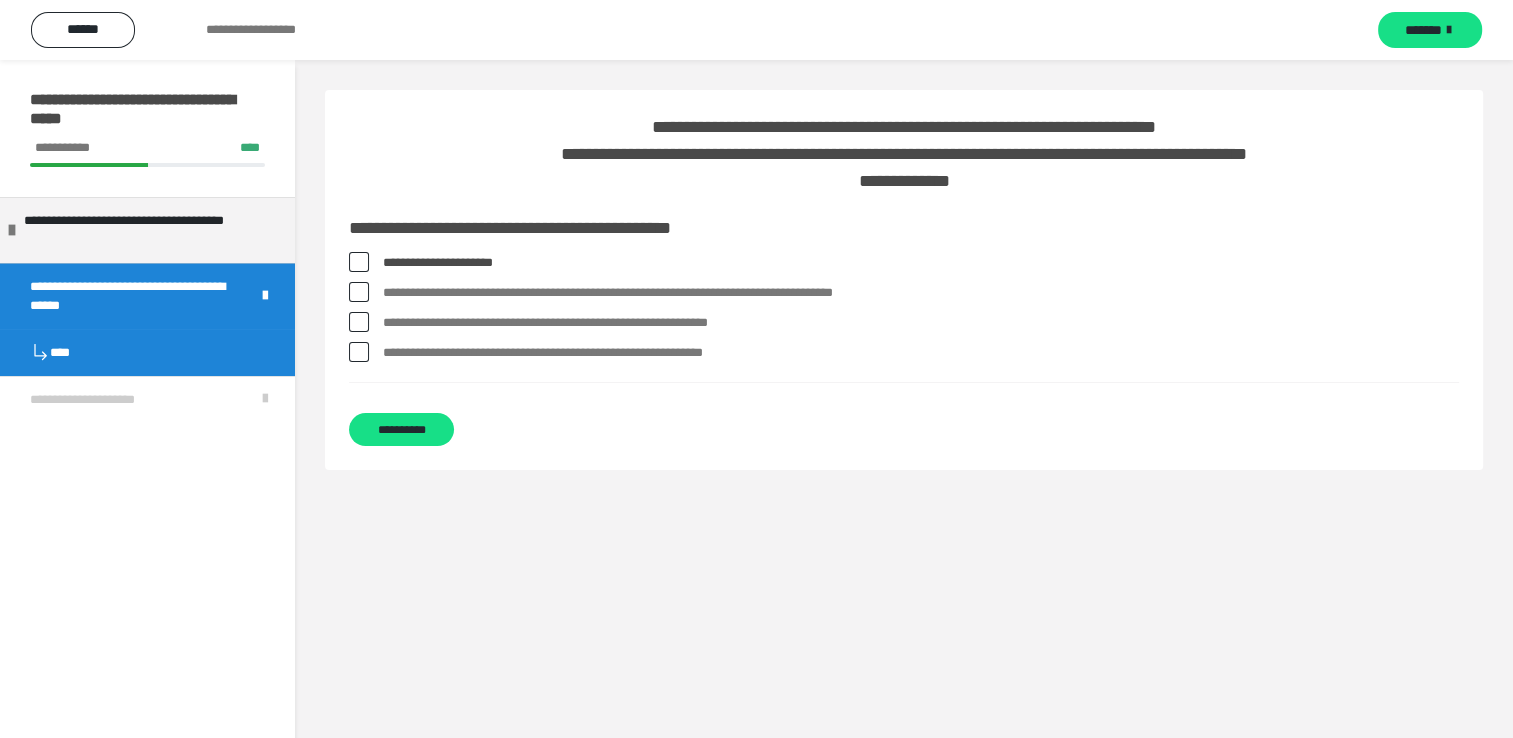 click at bounding box center (359, 322) 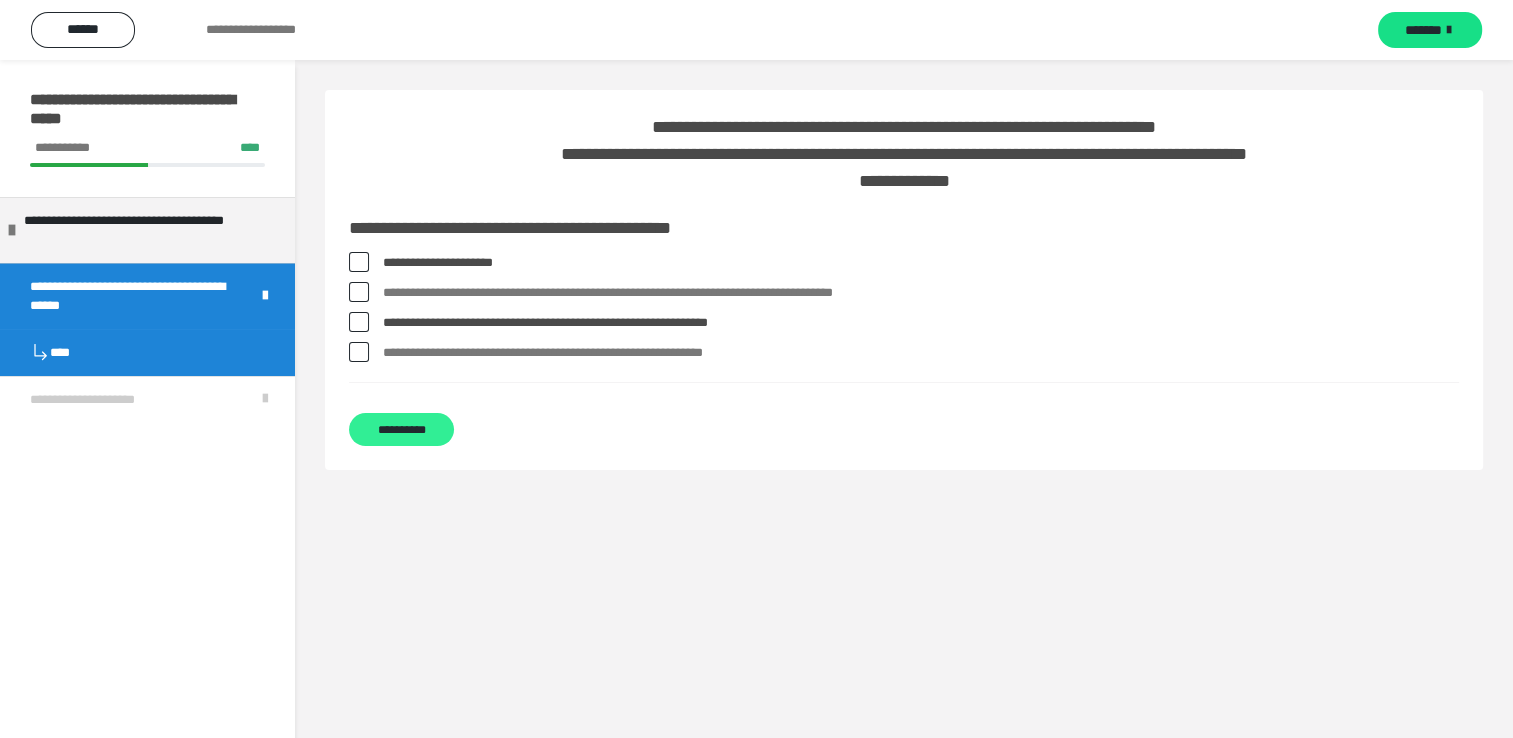 click on "**********" at bounding box center (401, 429) 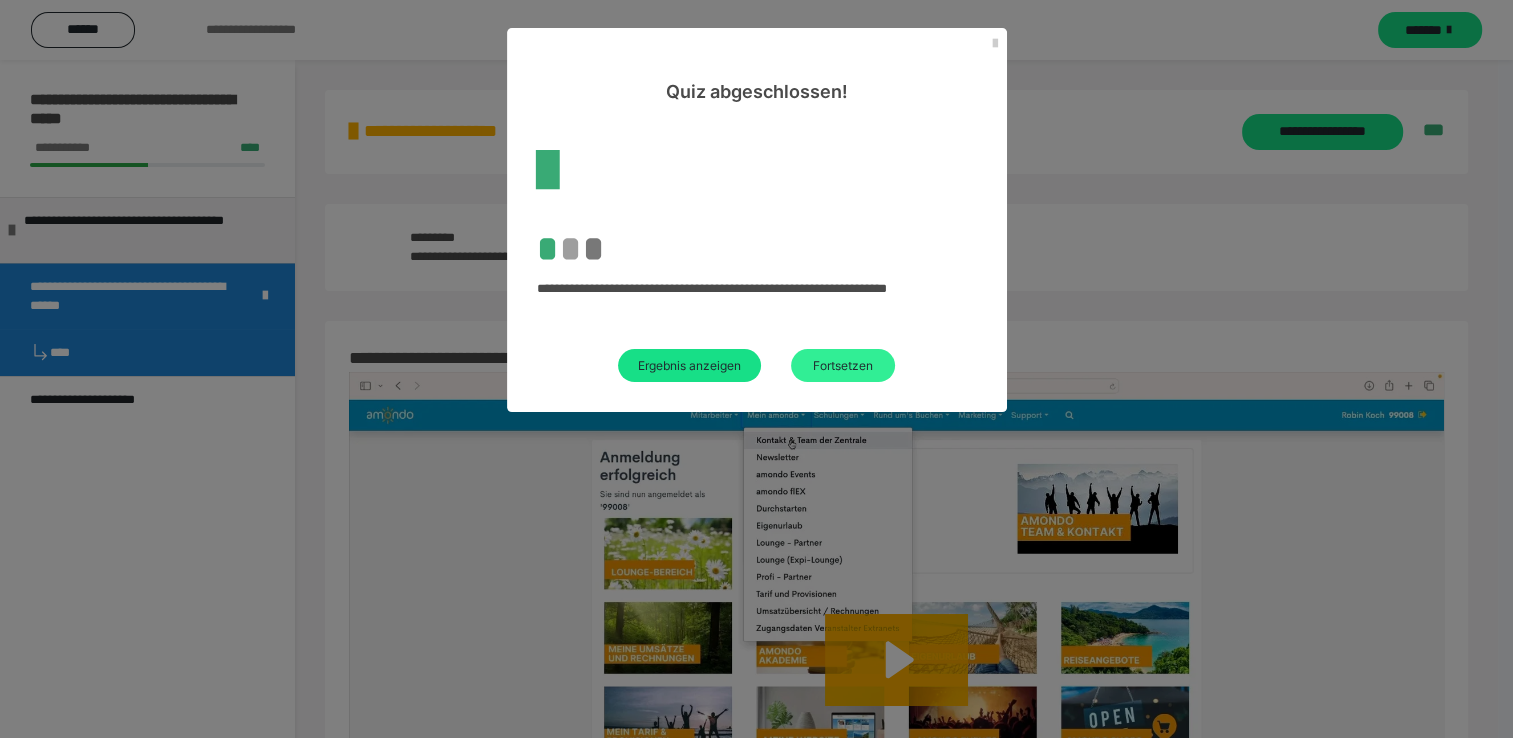 click on "Fortsetzen" at bounding box center (843, 365) 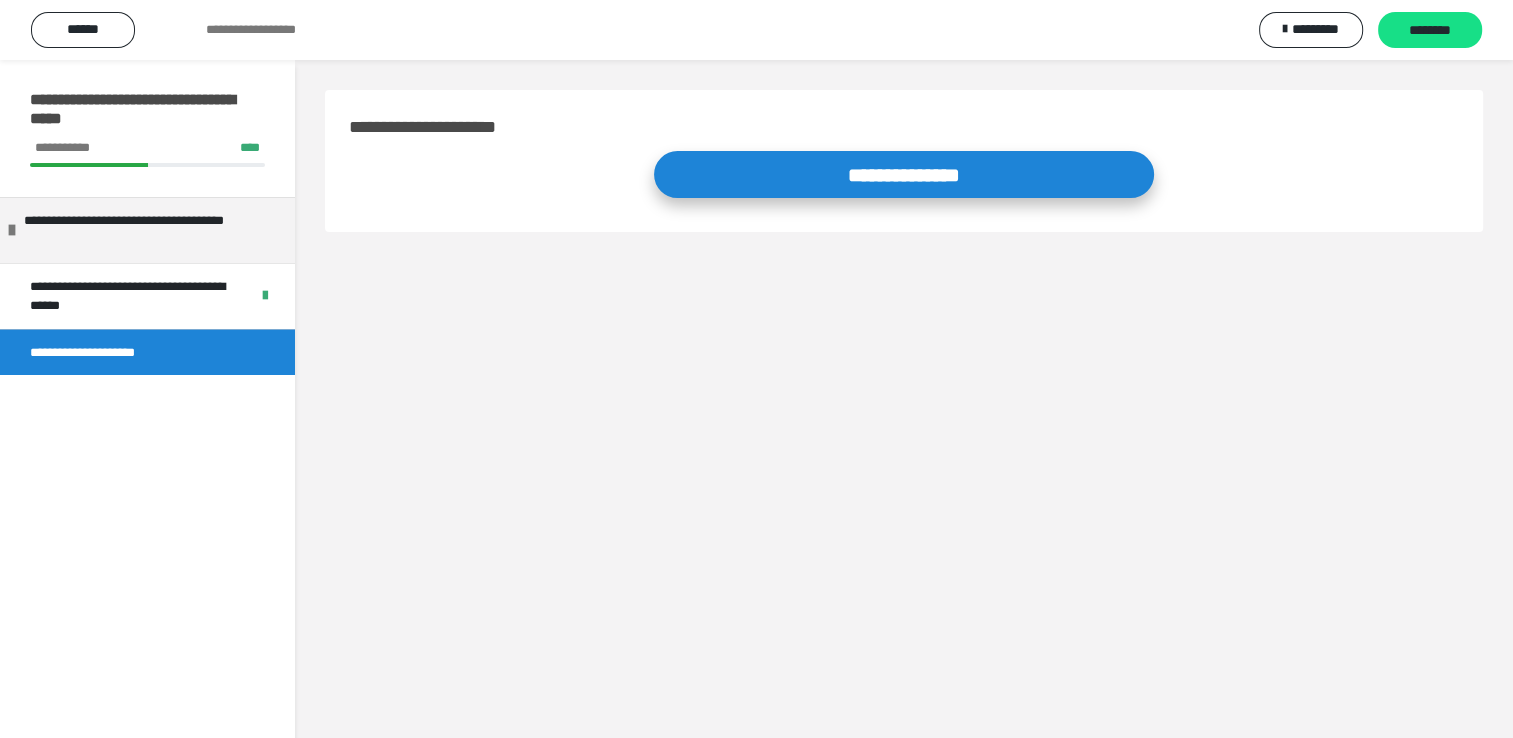 click on "**********" at bounding box center [904, 174] 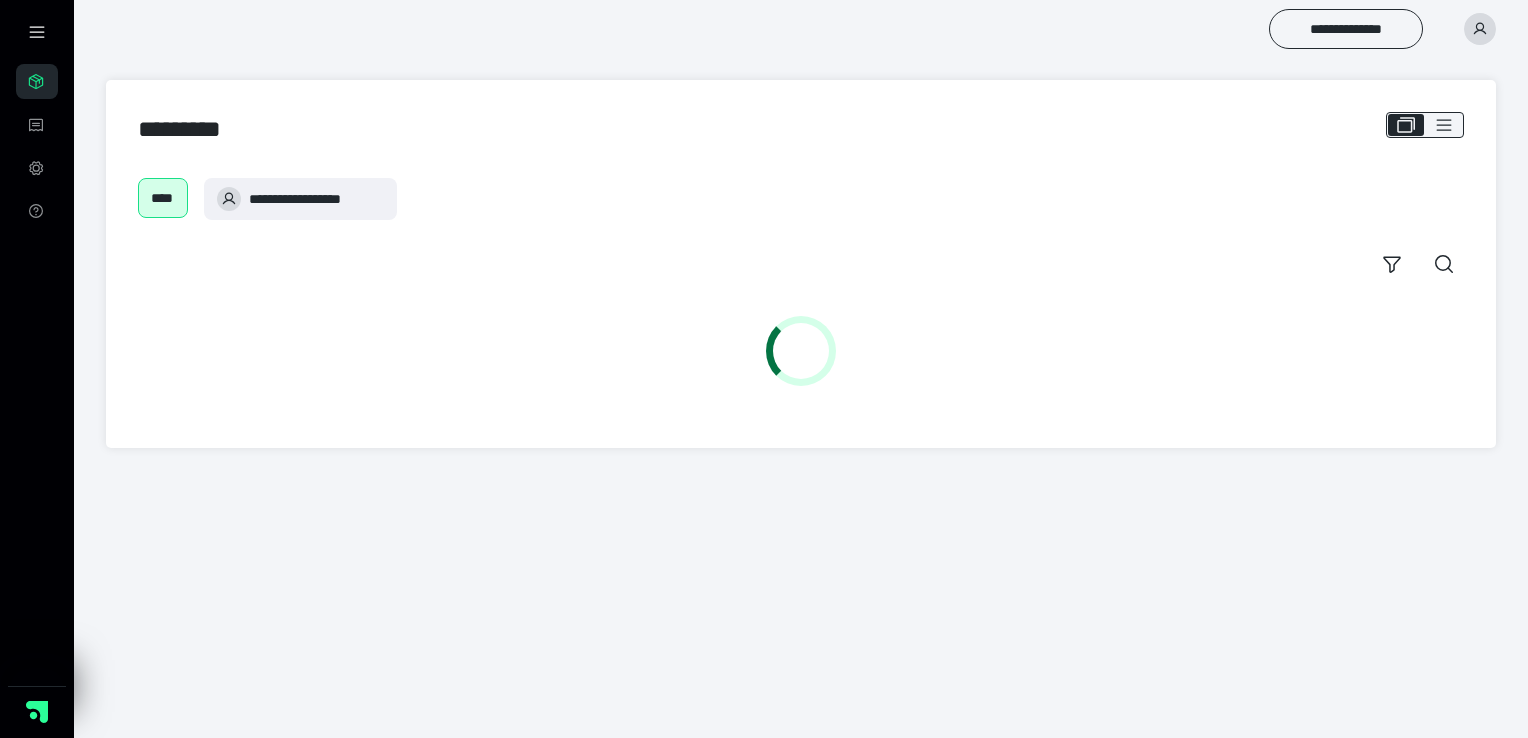 scroll, scrollTop: 0, scrollLeft: 0, axis: both 